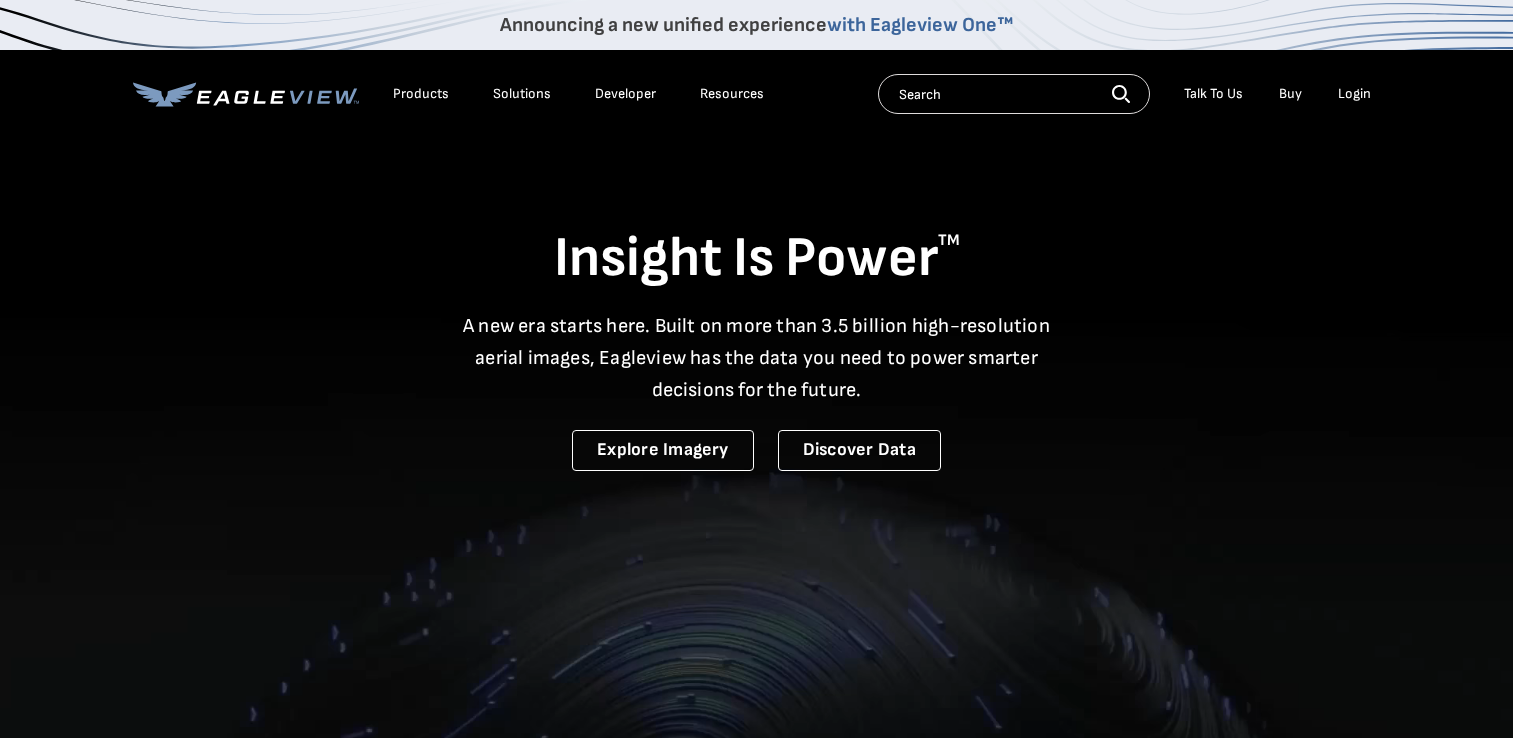 scroll, scrollTop: 0, scrollLeft: 0, axis: both 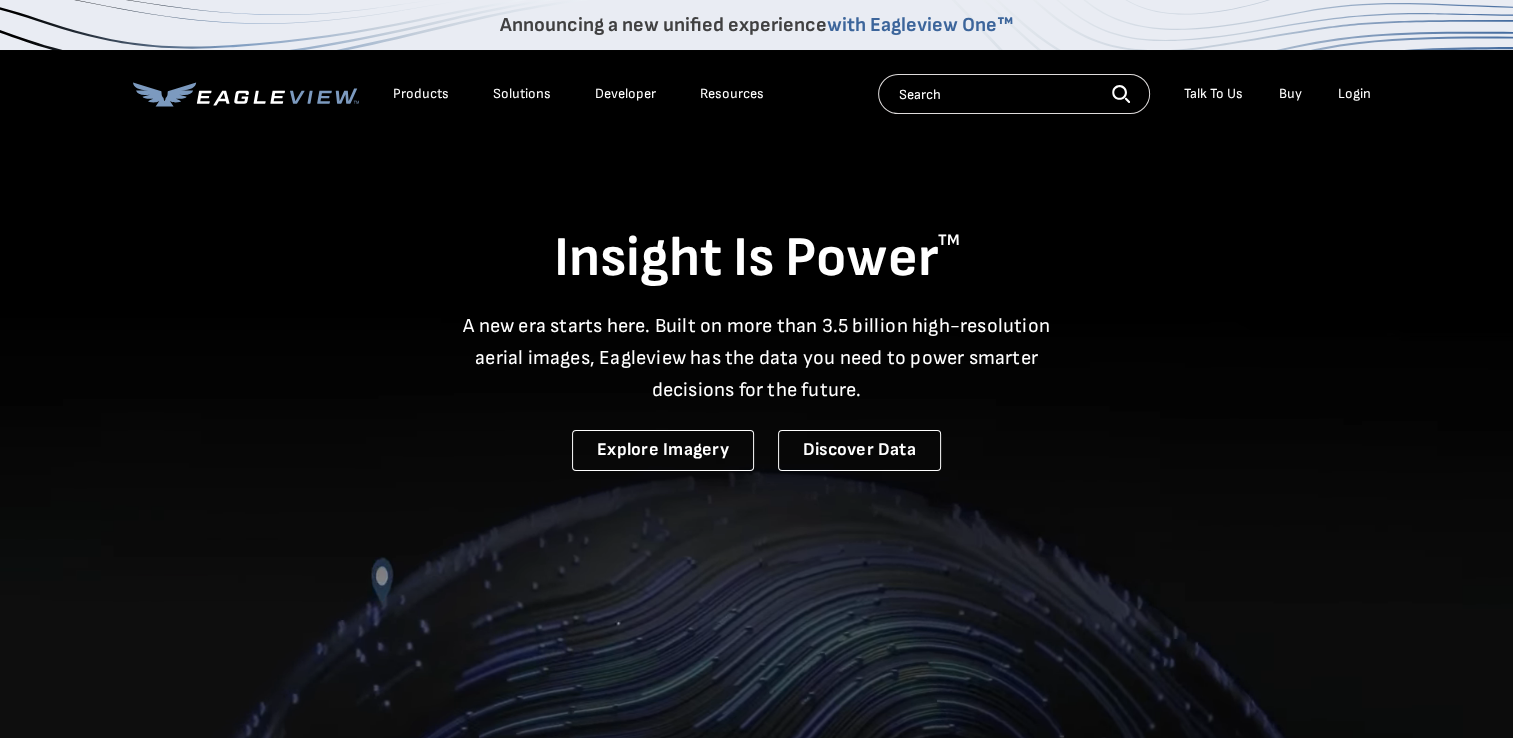 click on "Login" at bounding box center (1354, 94) 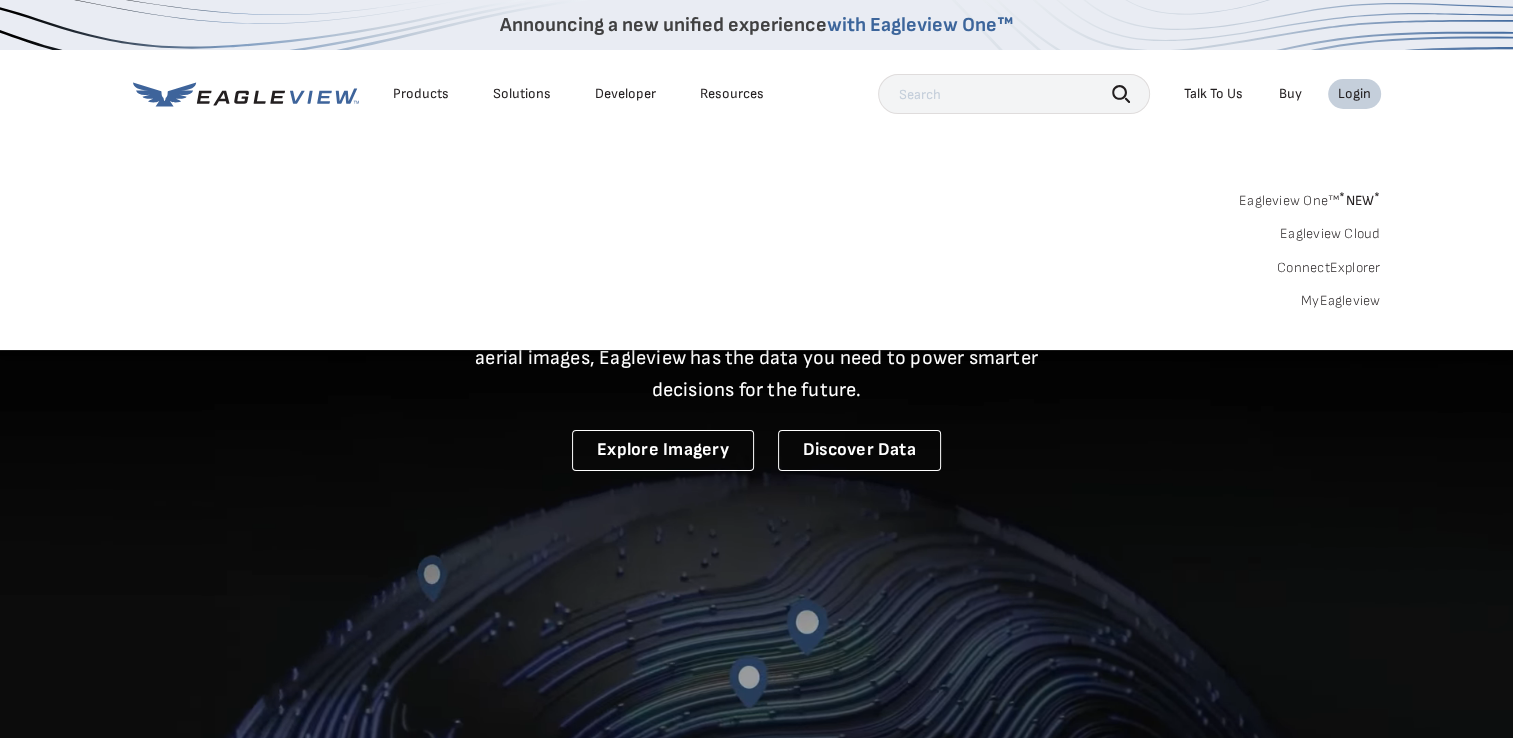 click on "Login" at bounding box center (1354, 94) 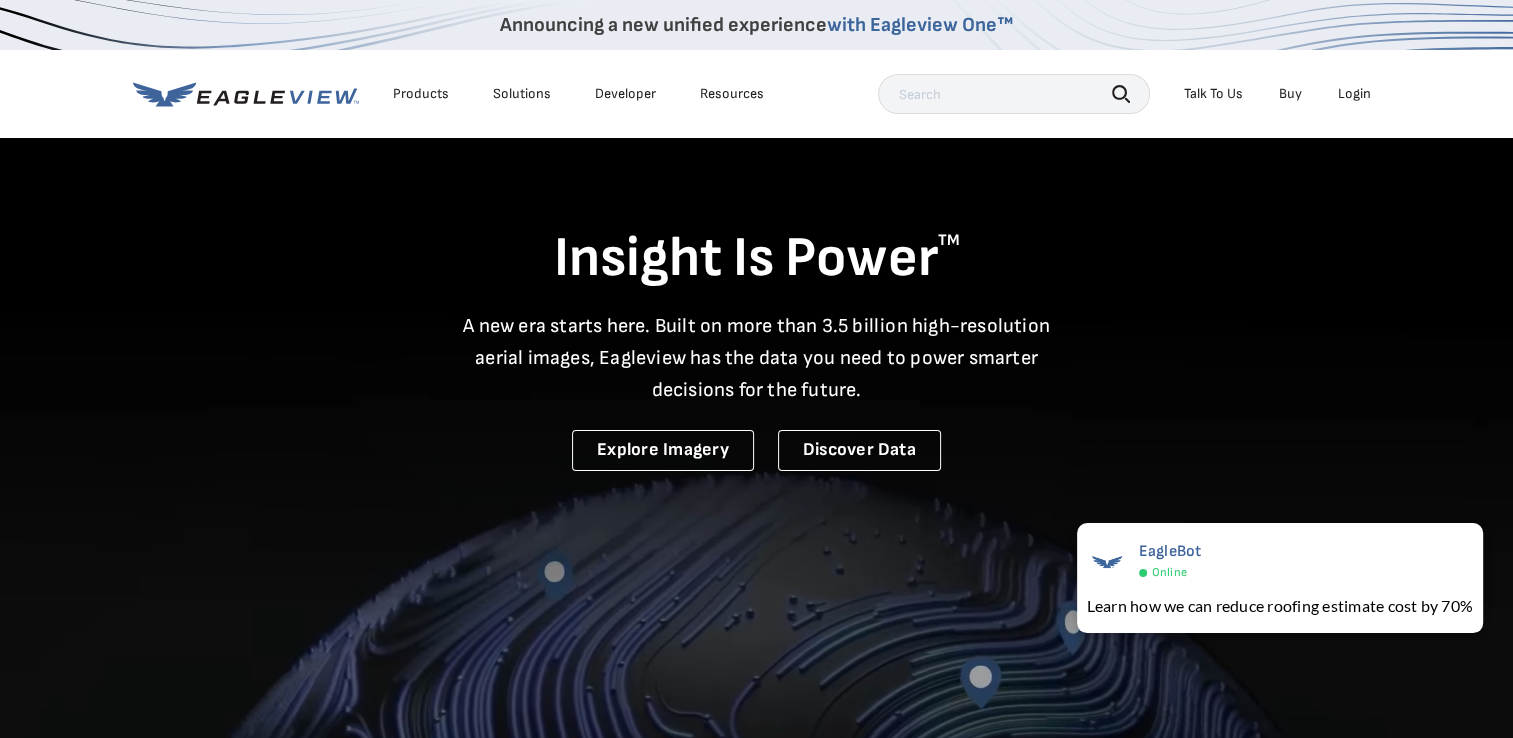 click on "Login" at bounding box center (1354, 94) 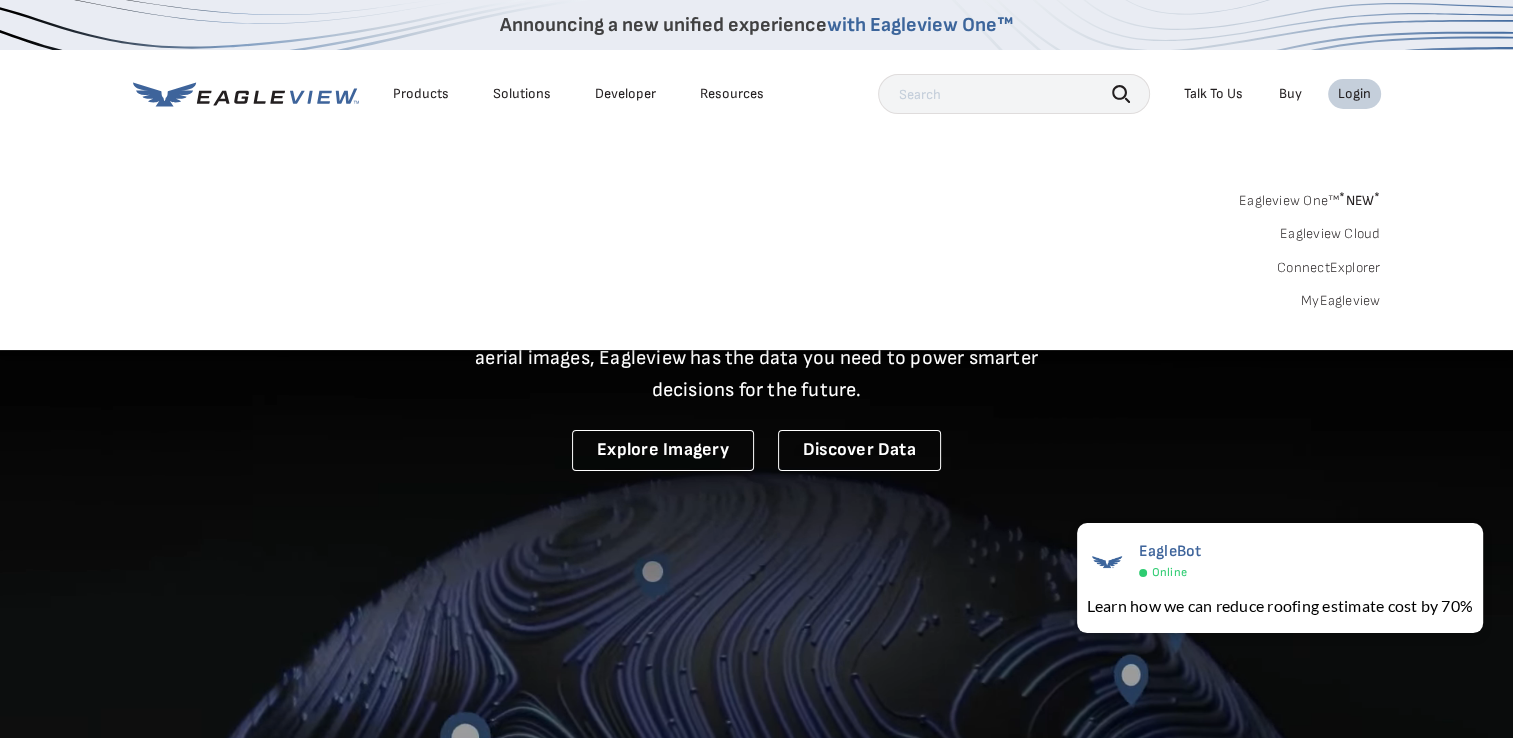 click on "Login" at bounding box center (1354, 94) 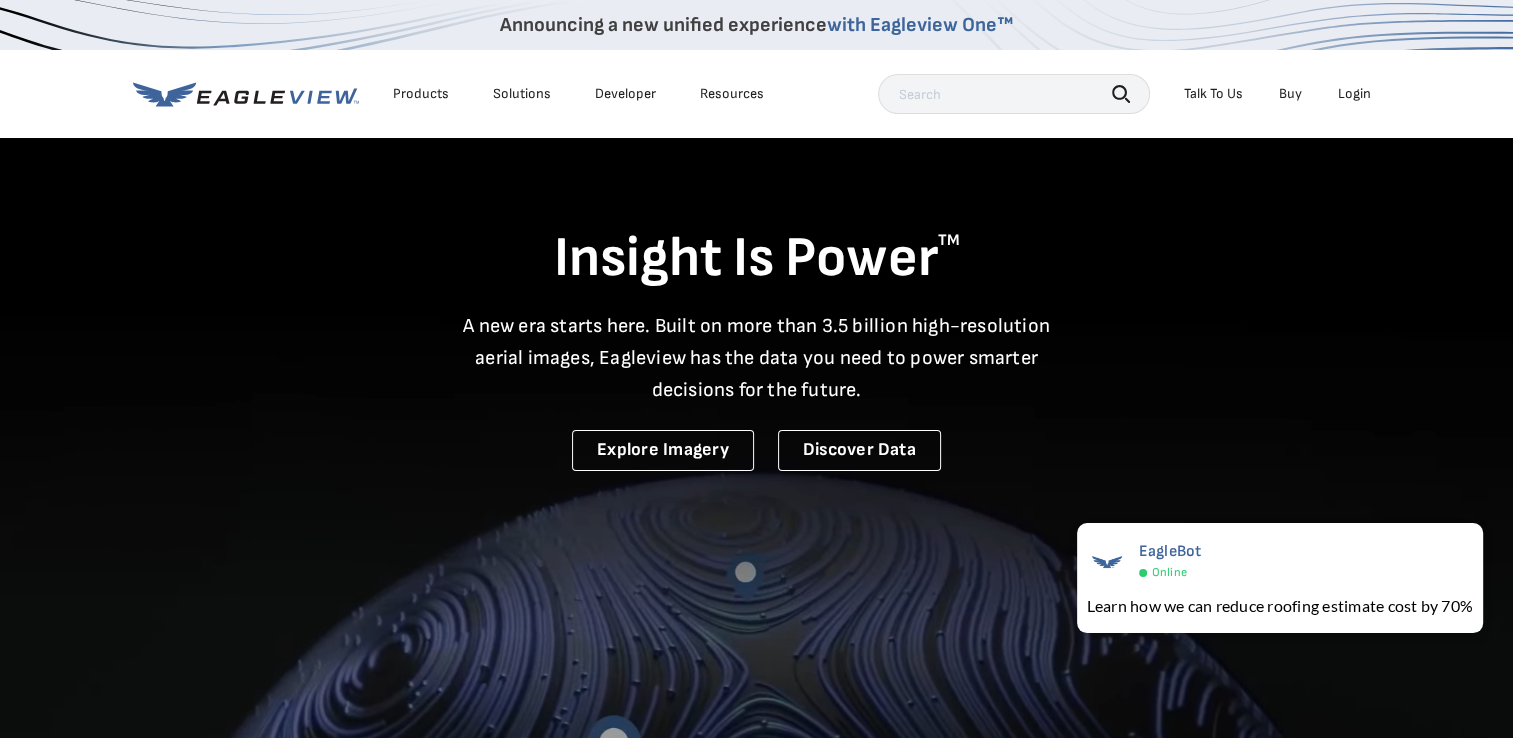 click on "Login" at bounding box center (1354, 94) 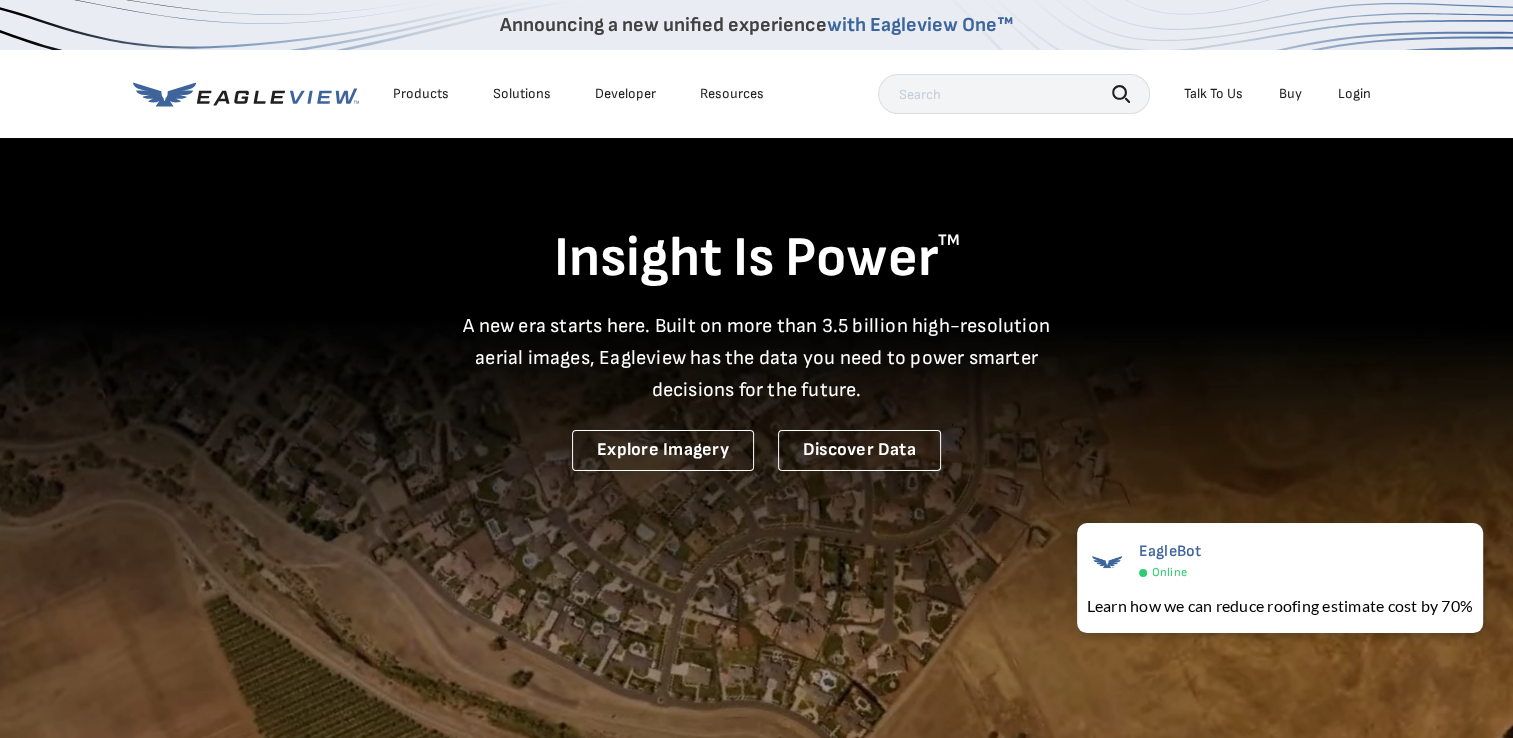 click on "Login" at bounding box center [1354, 94] 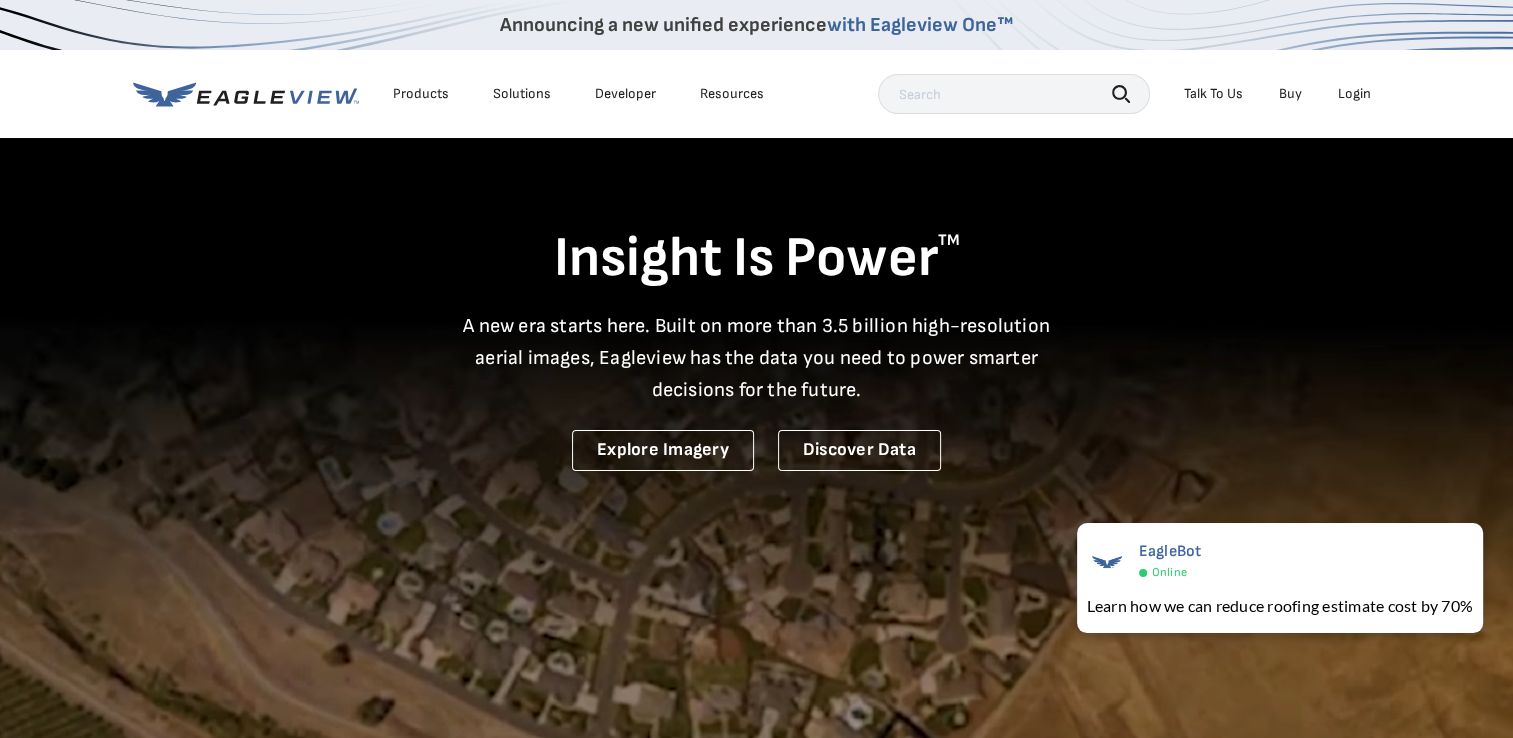 click on "Login" at bounding box center (1354, 94) 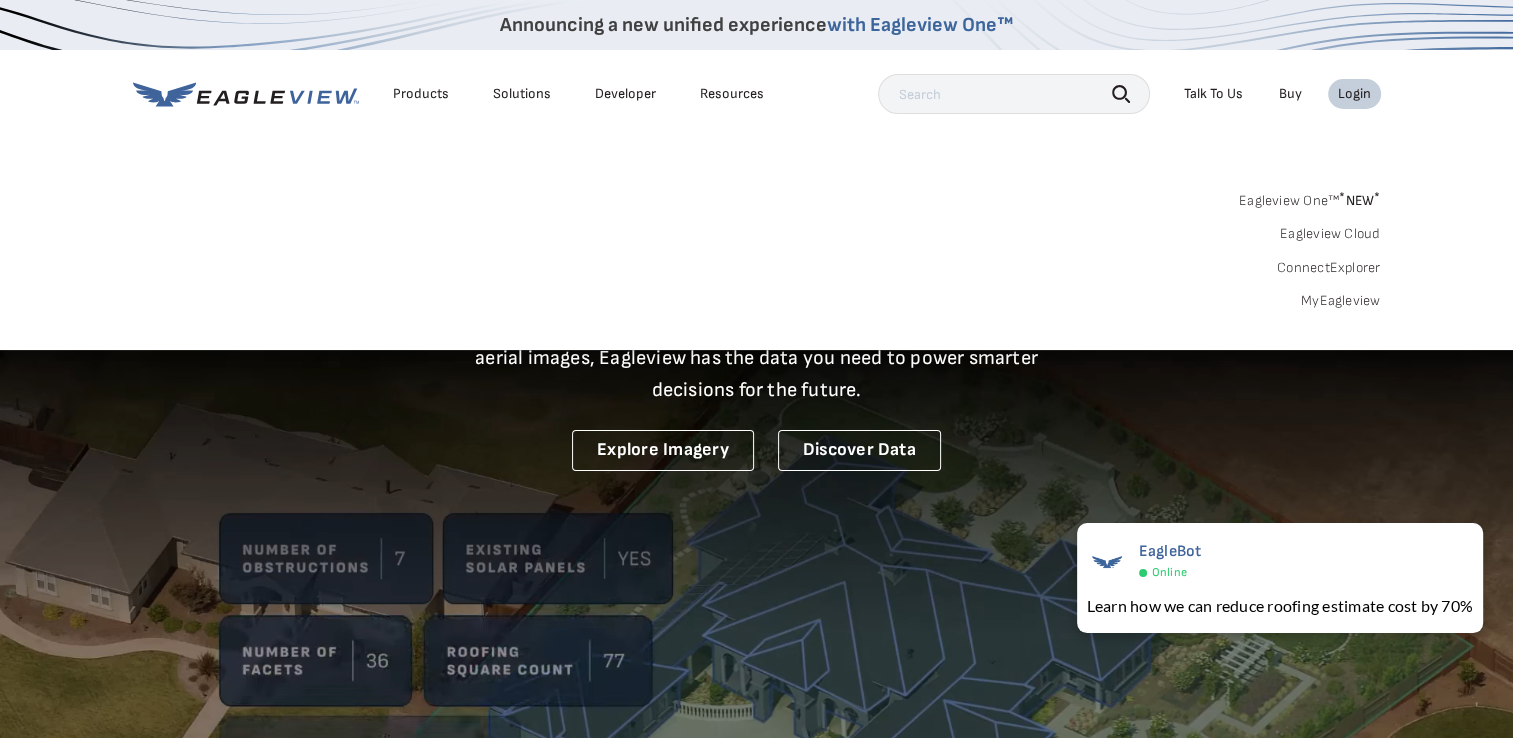click on "MyEagleview" at bounding box center (1341, 301) 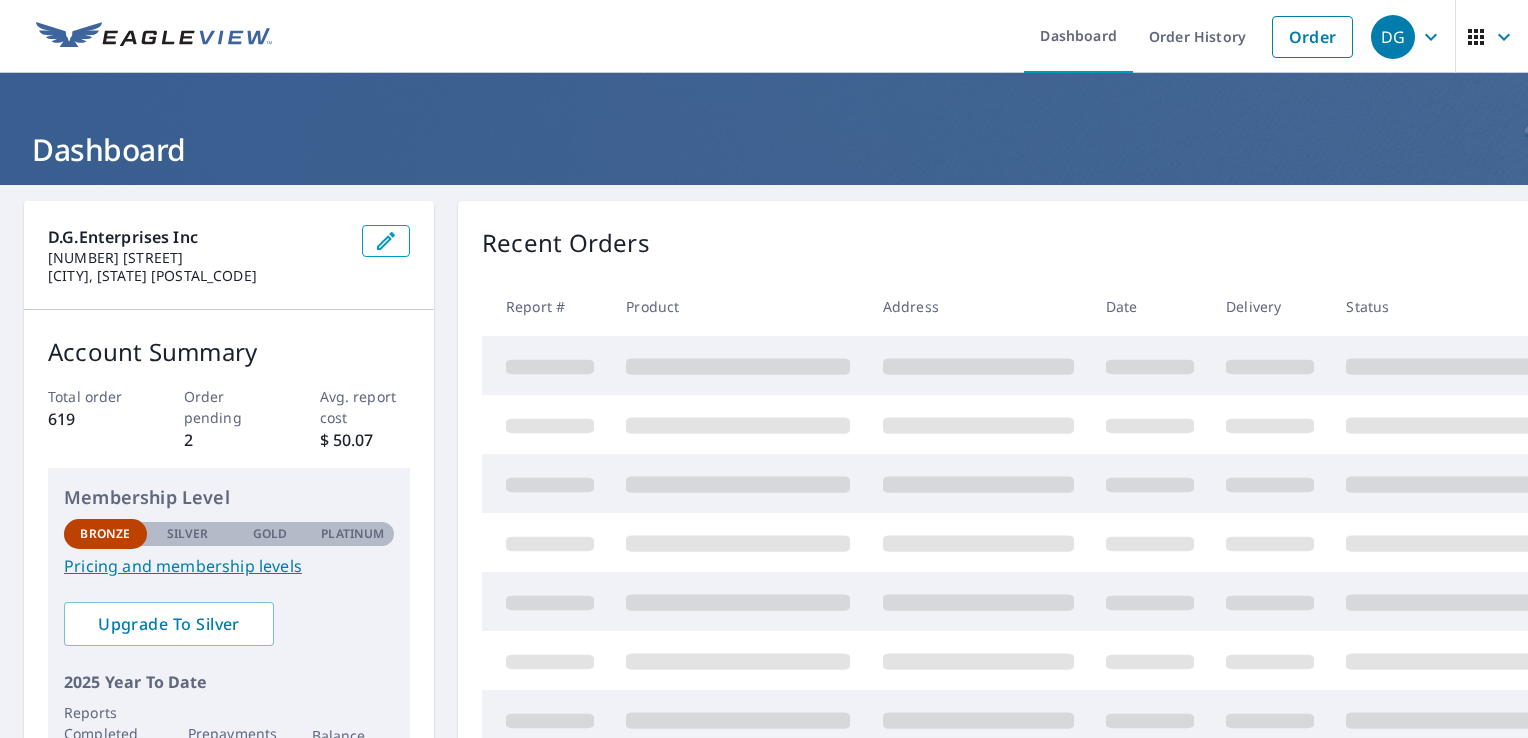 scroll, scrollTop: 0, scrollLeft: 0, axis: both 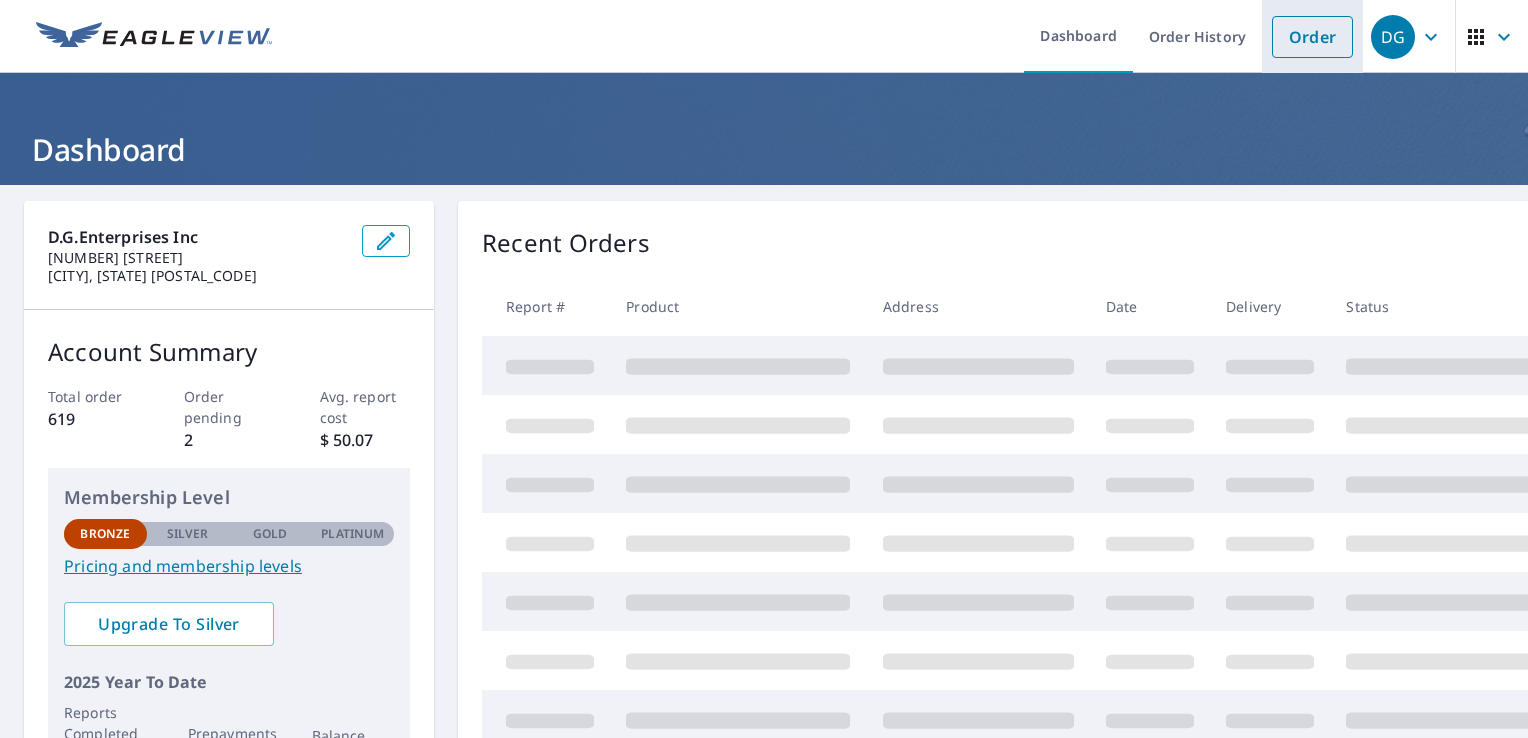 click on "Order" at bounding box center [1312, 37] 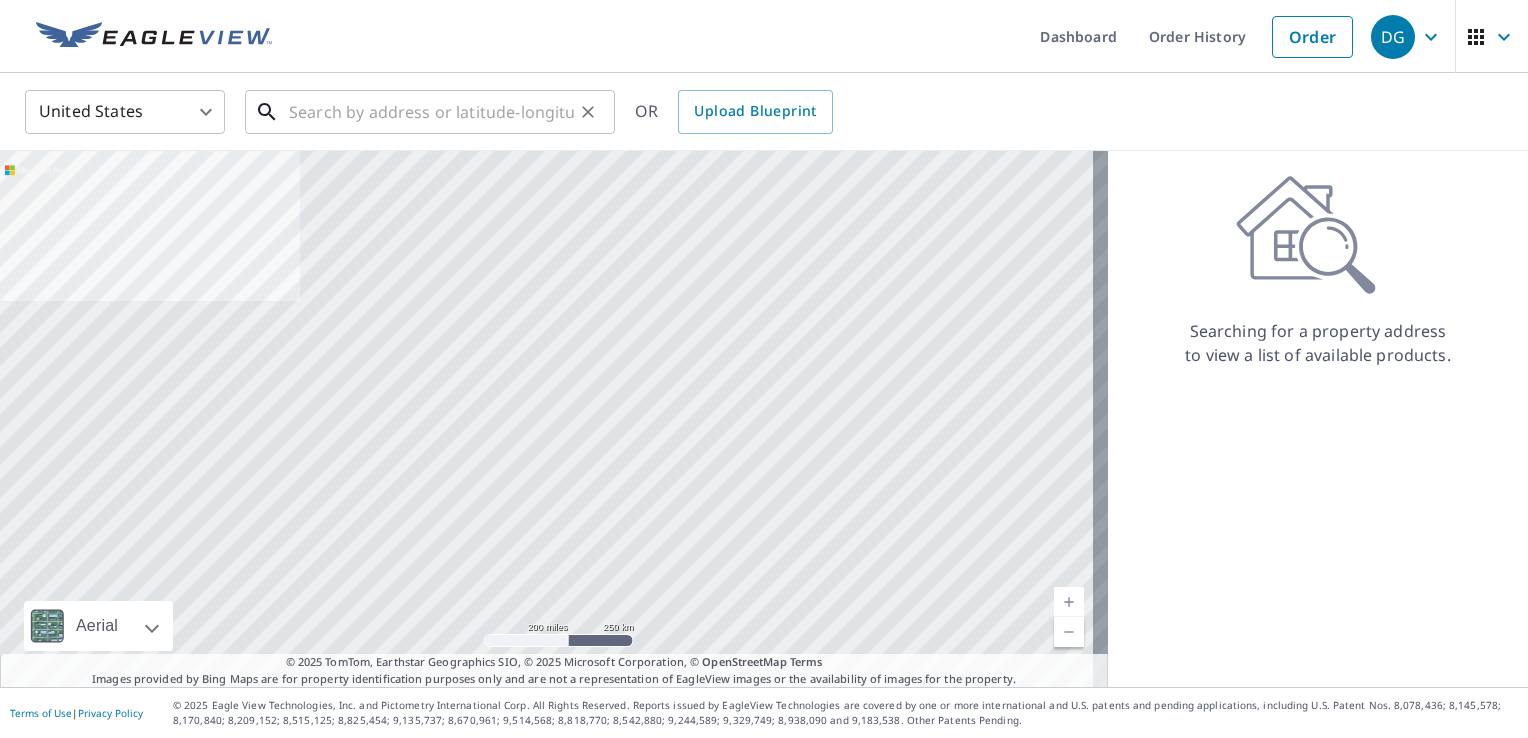 click at bounding box center (431, 112) 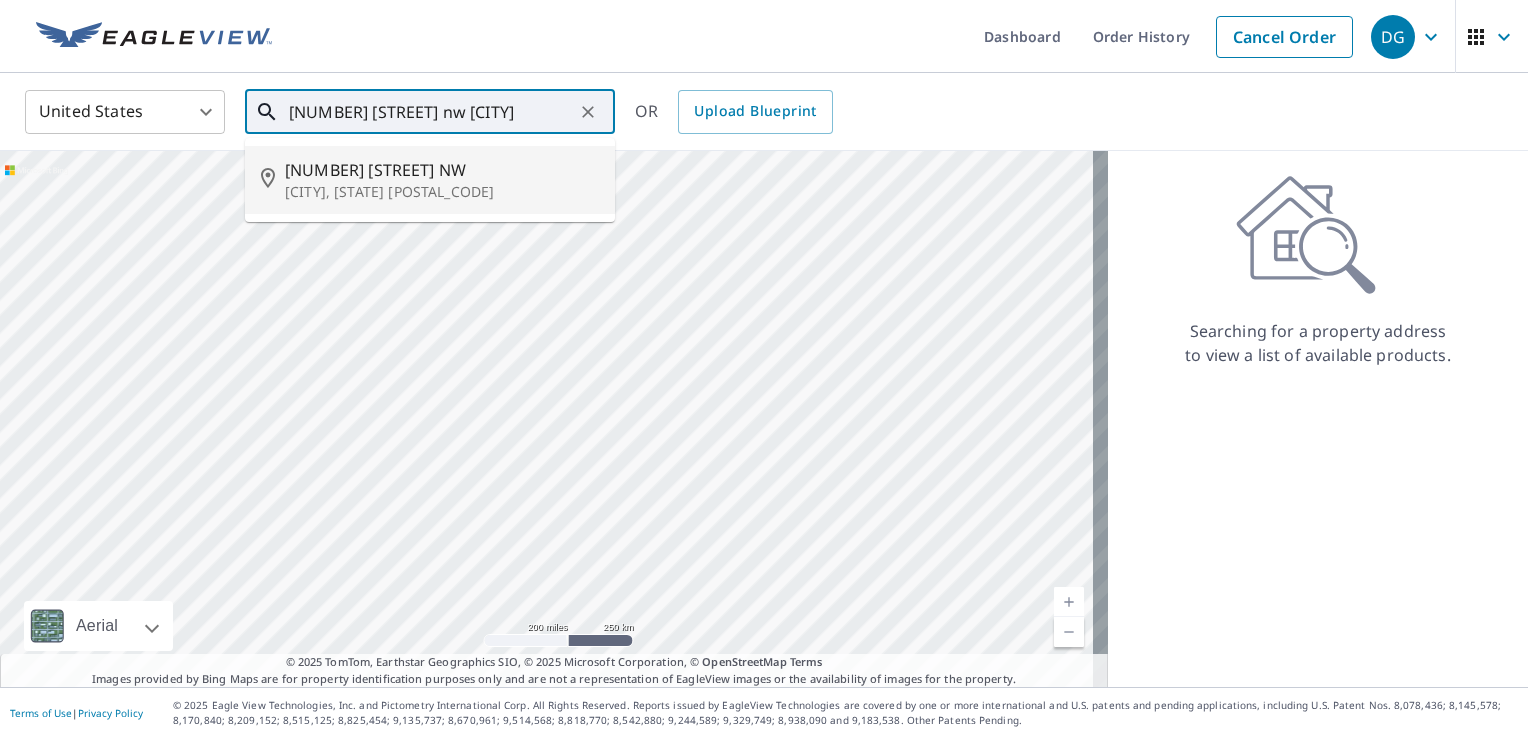 click on "[NUMBER] [STREET] NW" at bounding box center [442, 170] 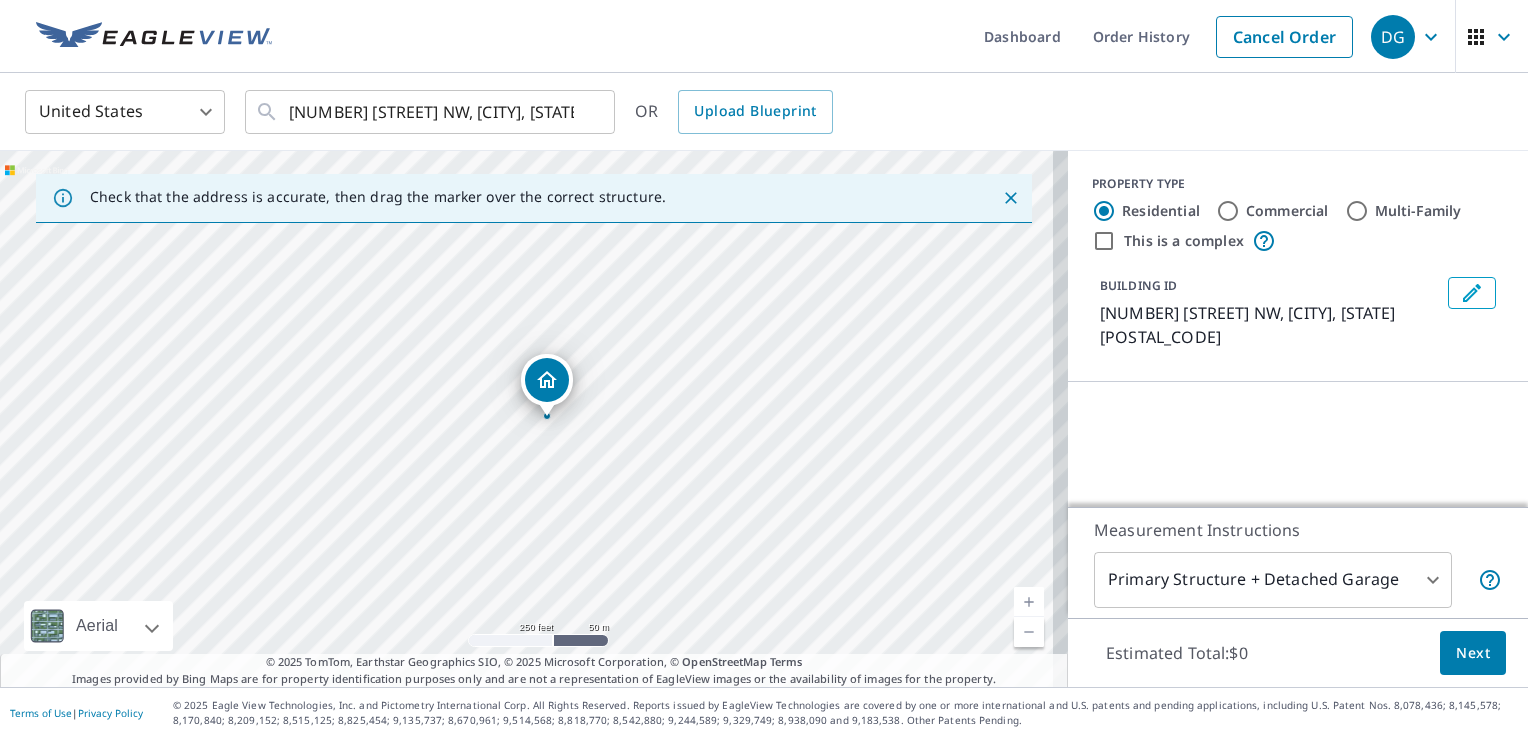 click at bounding box center (1029, 602) 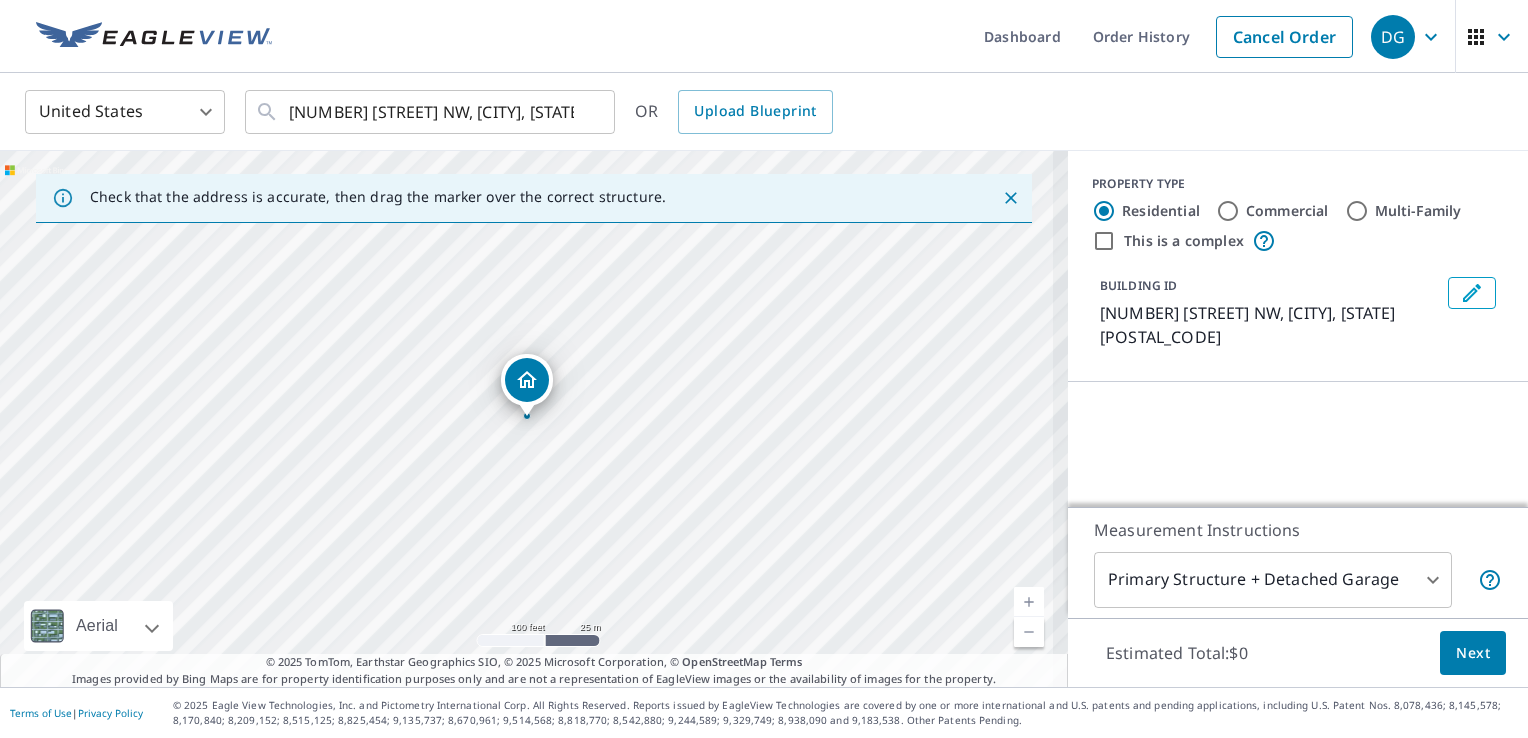 click at bounding box center [1029, 602] 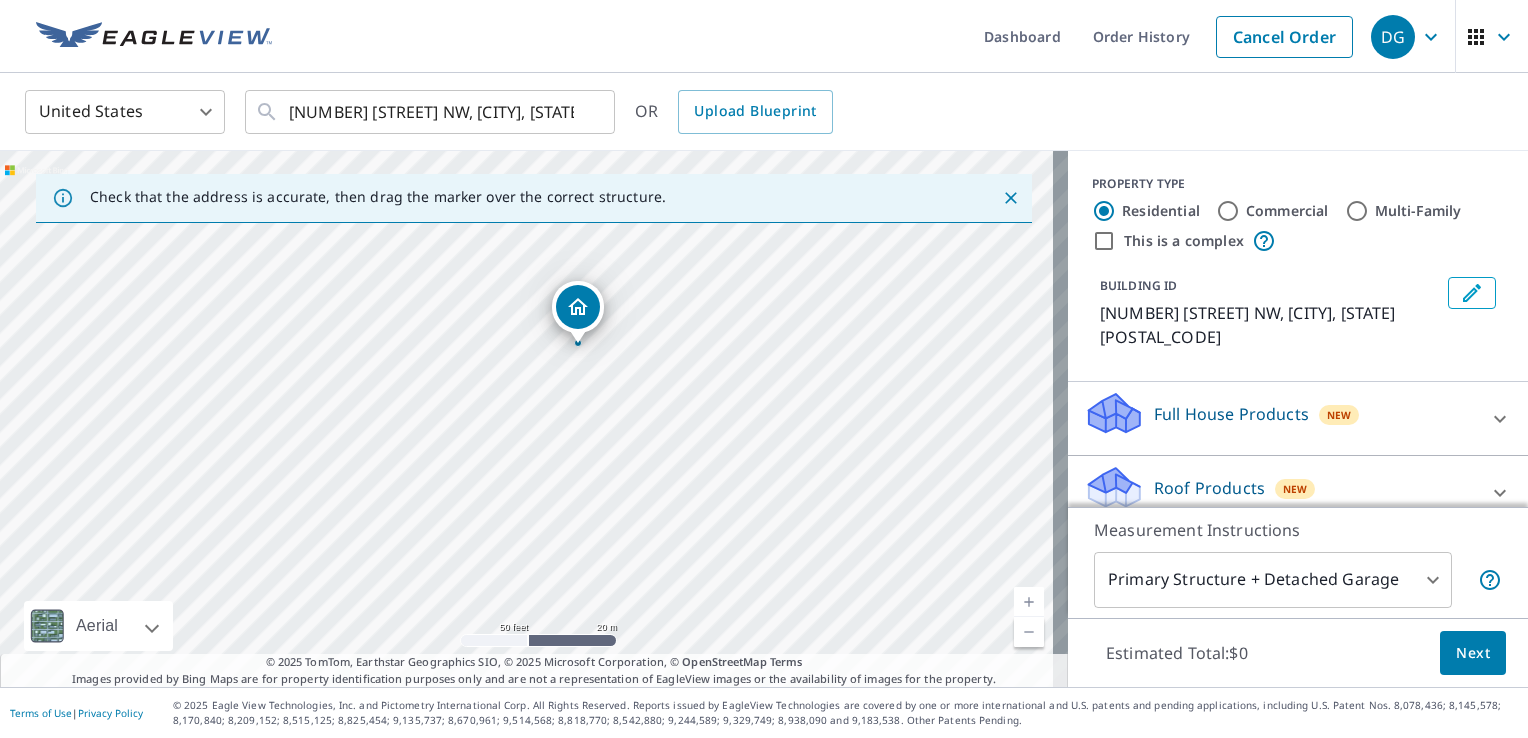 drag, startPoint x: 732, startPoint y: 542, endPoint x: 783, endPoint y: 469, distance: 89.050545 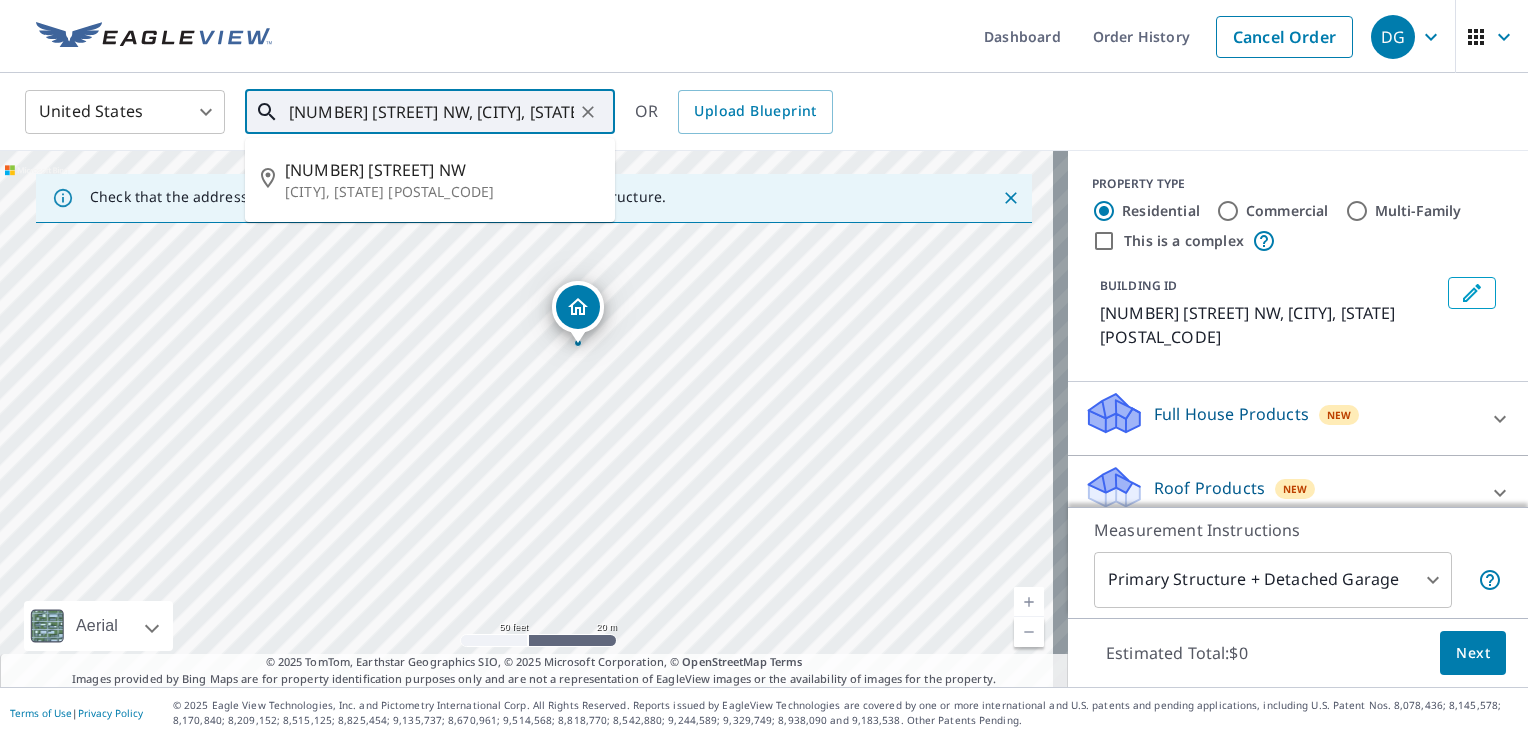 click on "[NUMBER] [STREET] NW, [CITY], [STATE] [POSTAL_CODE]" at bounding box center (431, 112) 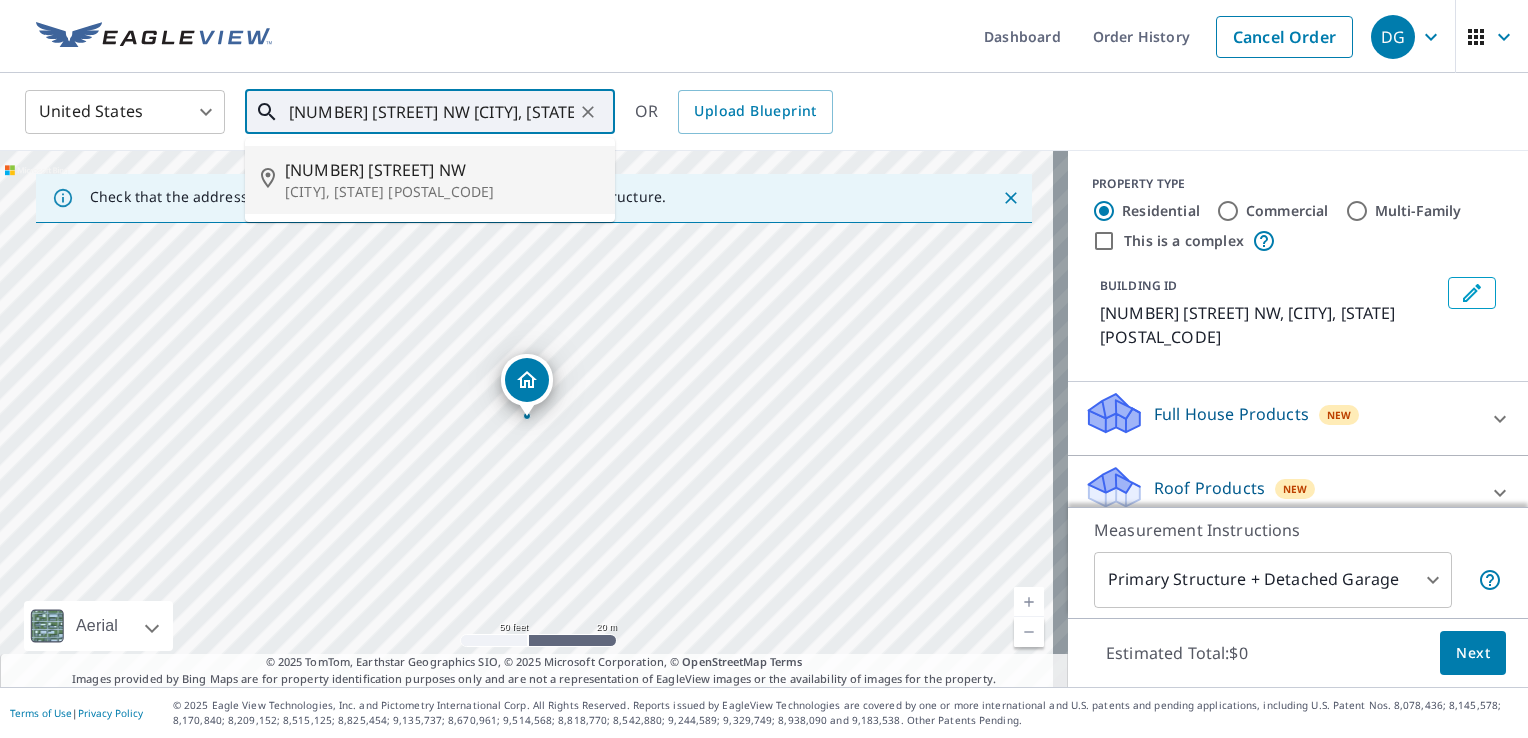 click on "[CITY], [STATE] [POSTAL_CODE]" at bounding box center [442, 192] 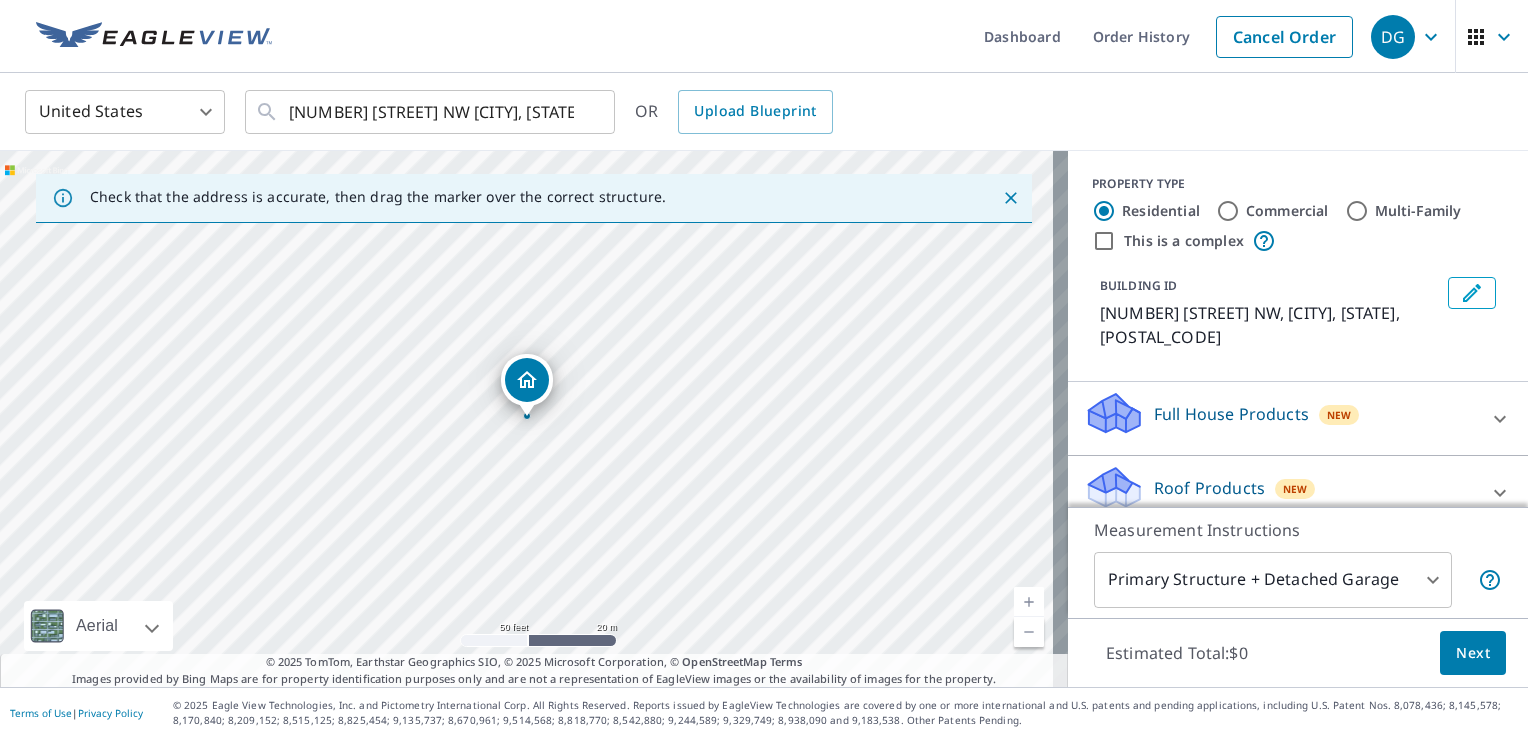 click at bounding box center (1029, 602) 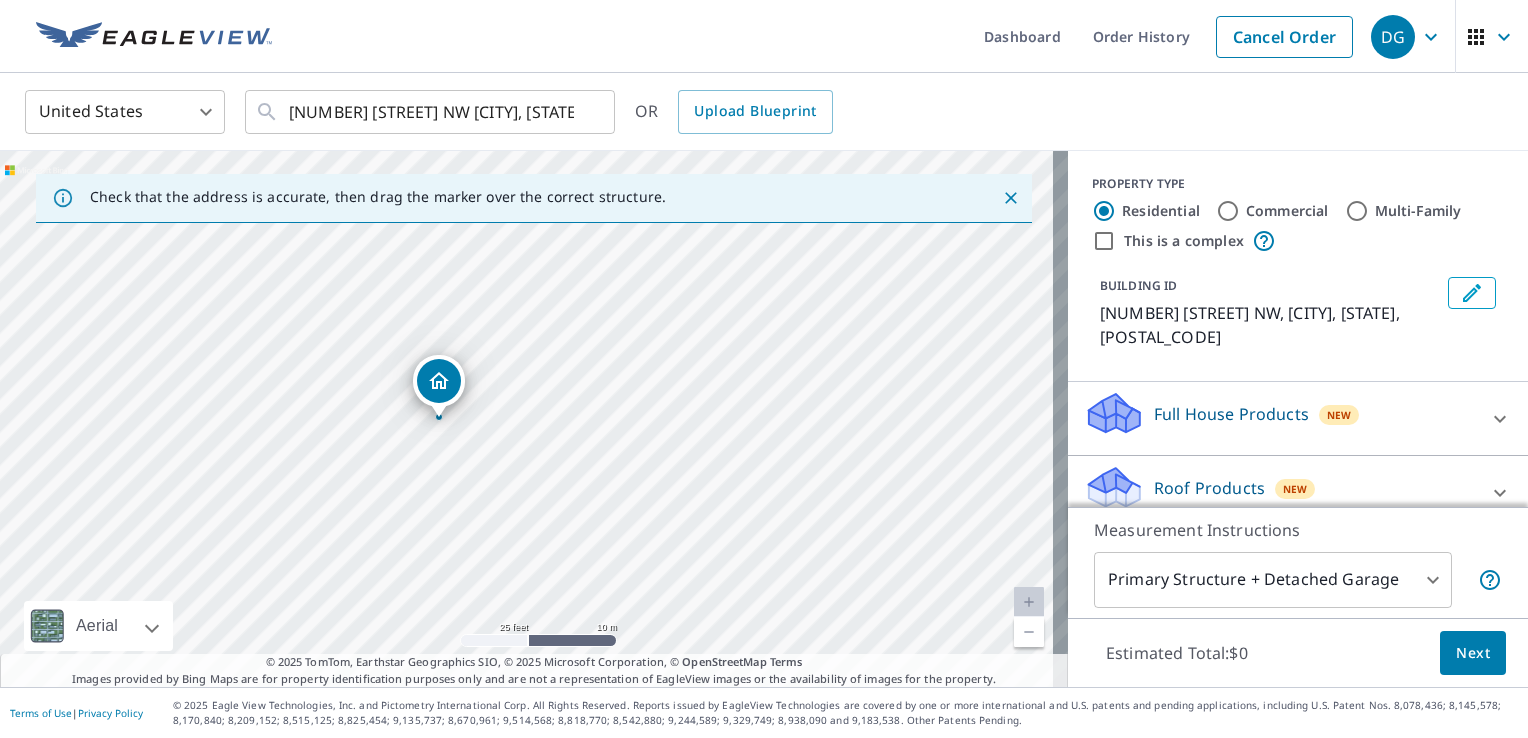 drag, startPoint x: 818, startPoint y: 490, endPoint x: 730, endPoint y: 491, distance: 88.005684 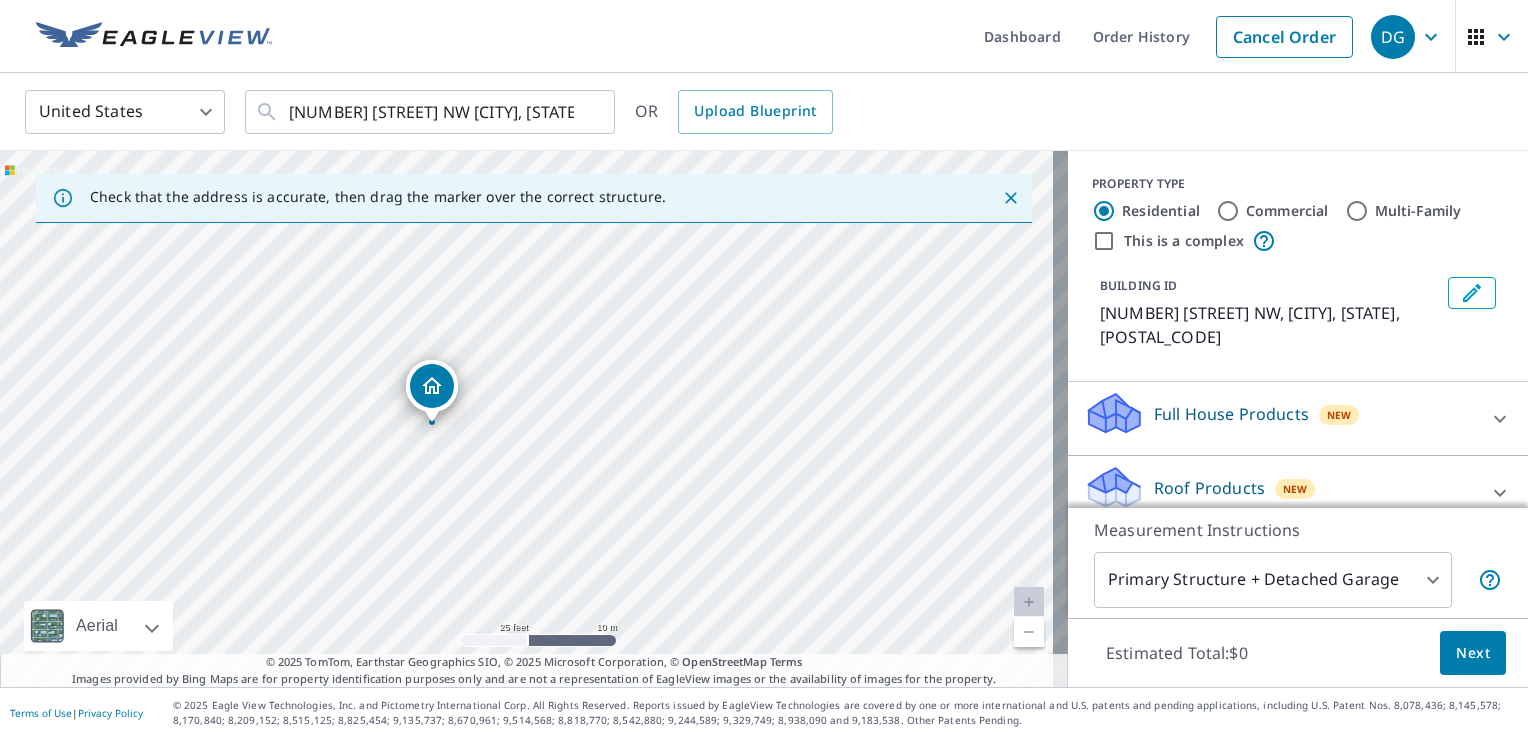 click on "[NUMBER] [STREET] NW [CITY], [STATE] [POSTAL_CODE]" at bounding box center [534, 419] 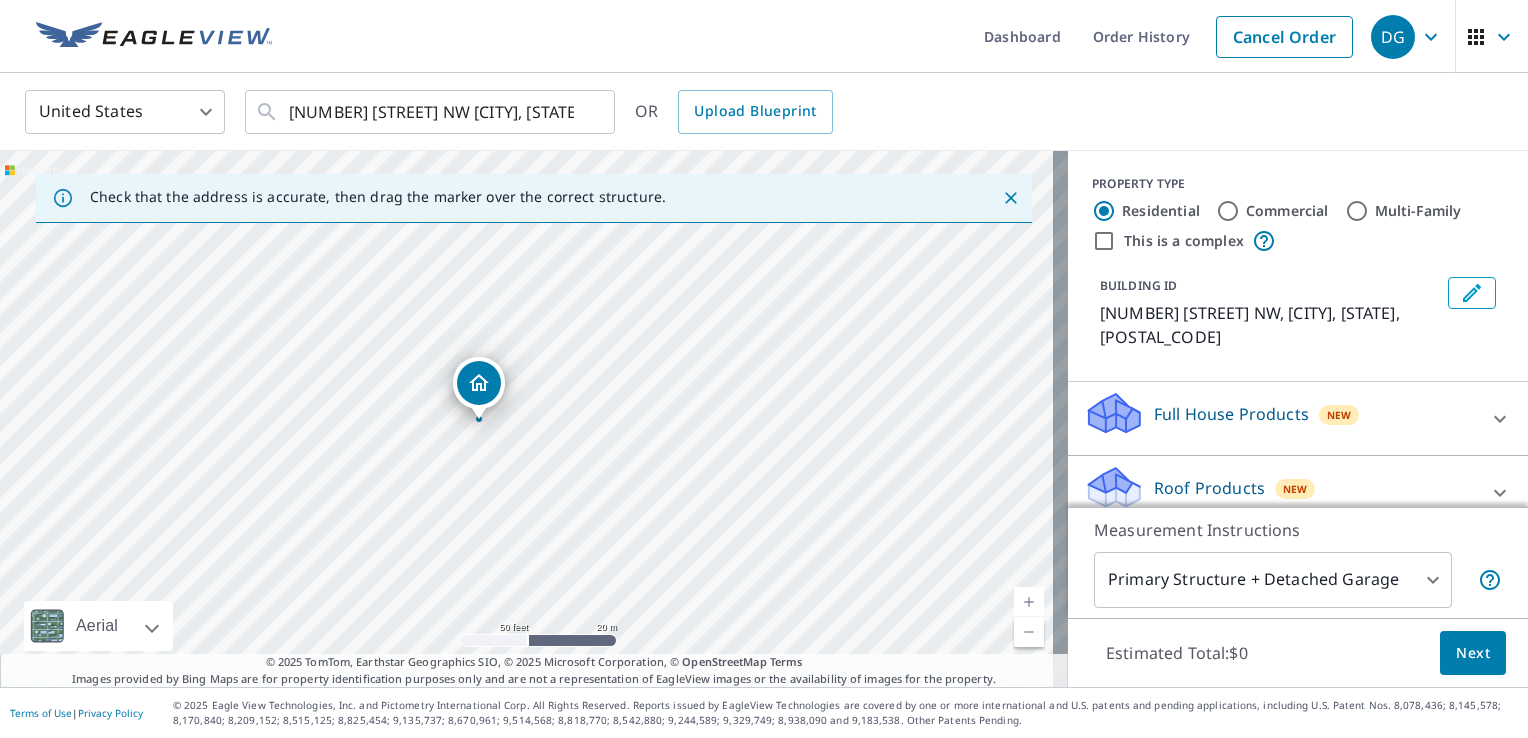 click at bounding box center (1029, 632) 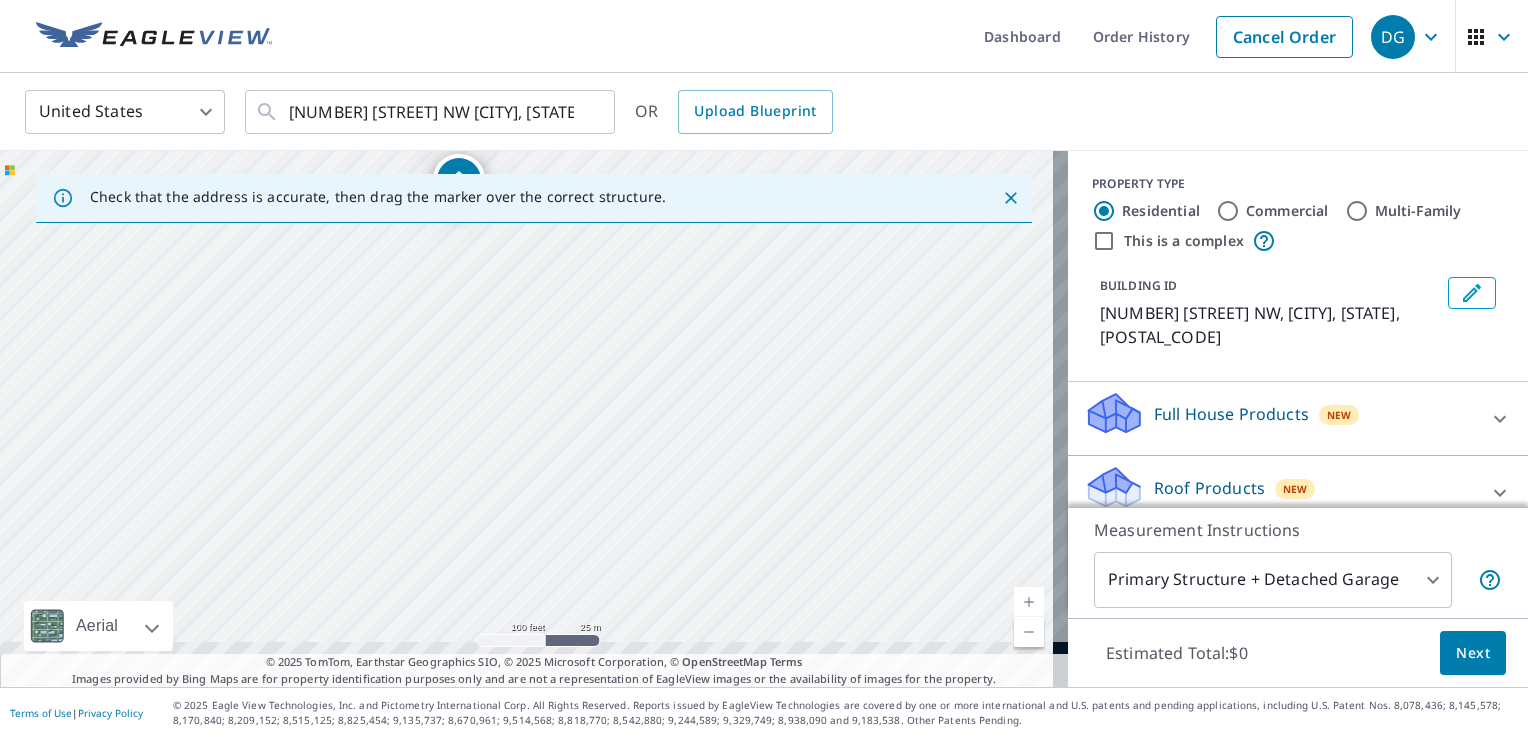 drag, startPoint x: 758, startPoint y: 558, endPoint x: 714, endPoint y: 356, distance: 206.73654 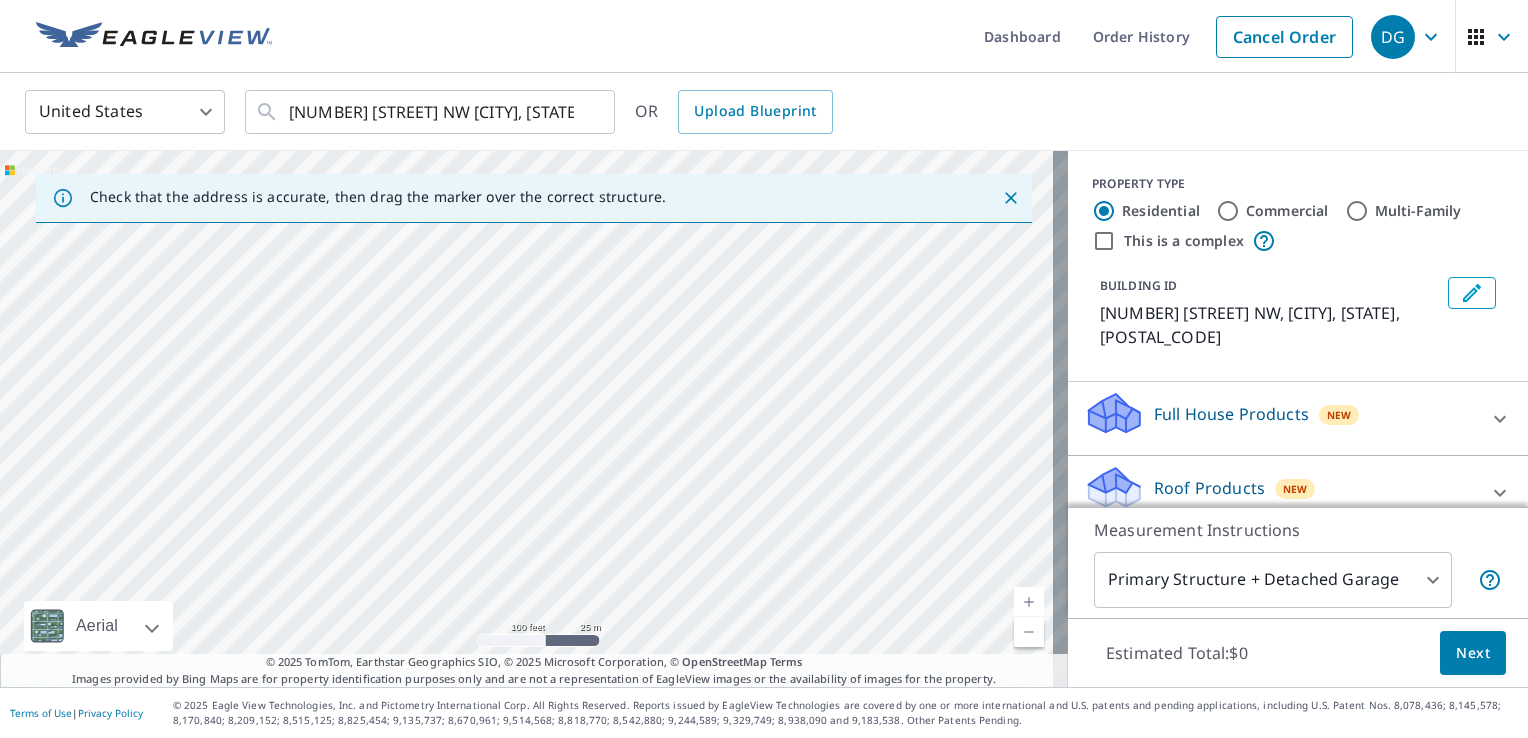 drag, startPoint x: 710, startPoint y: 478, endPoint x: 672, endPoint y: 244, distance: 237.0654 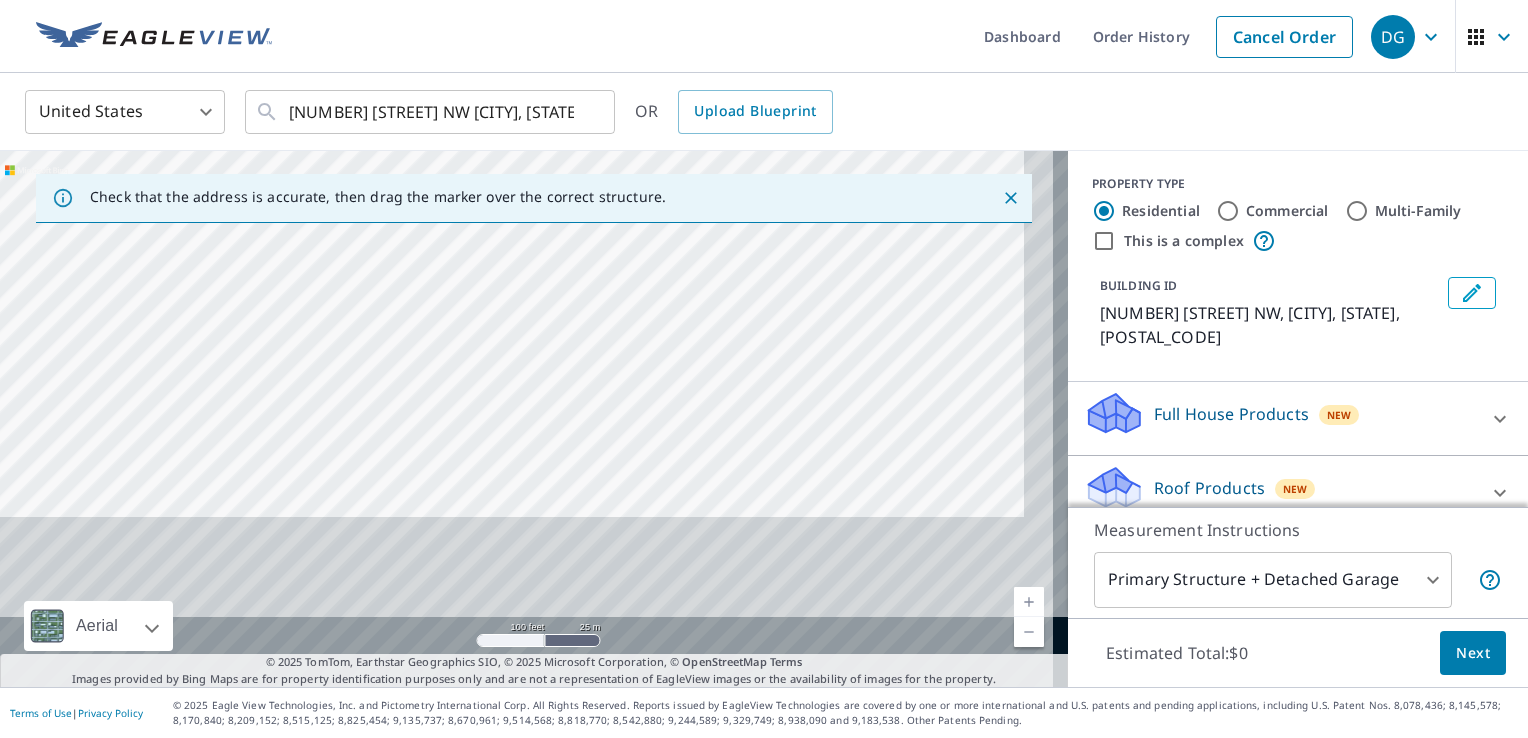drag, startPoint x: 655, startPoint y: 507, endPoint x: 598, endPoint y: 168, distance: 343.75864 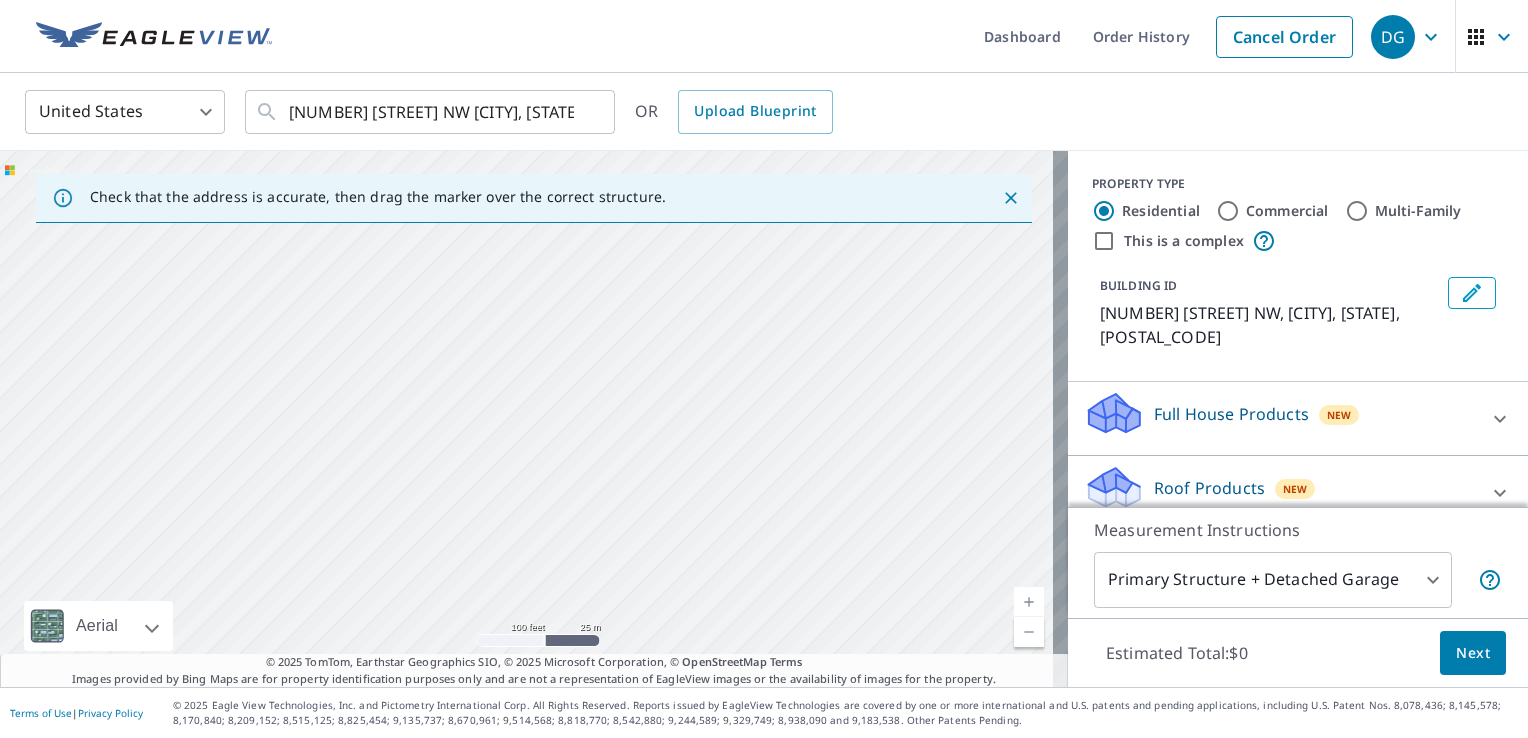 drag, startPoint x: 634, startPoint y: 375, endPoint x: 604, endPoint y: 508, distance: 136.34148 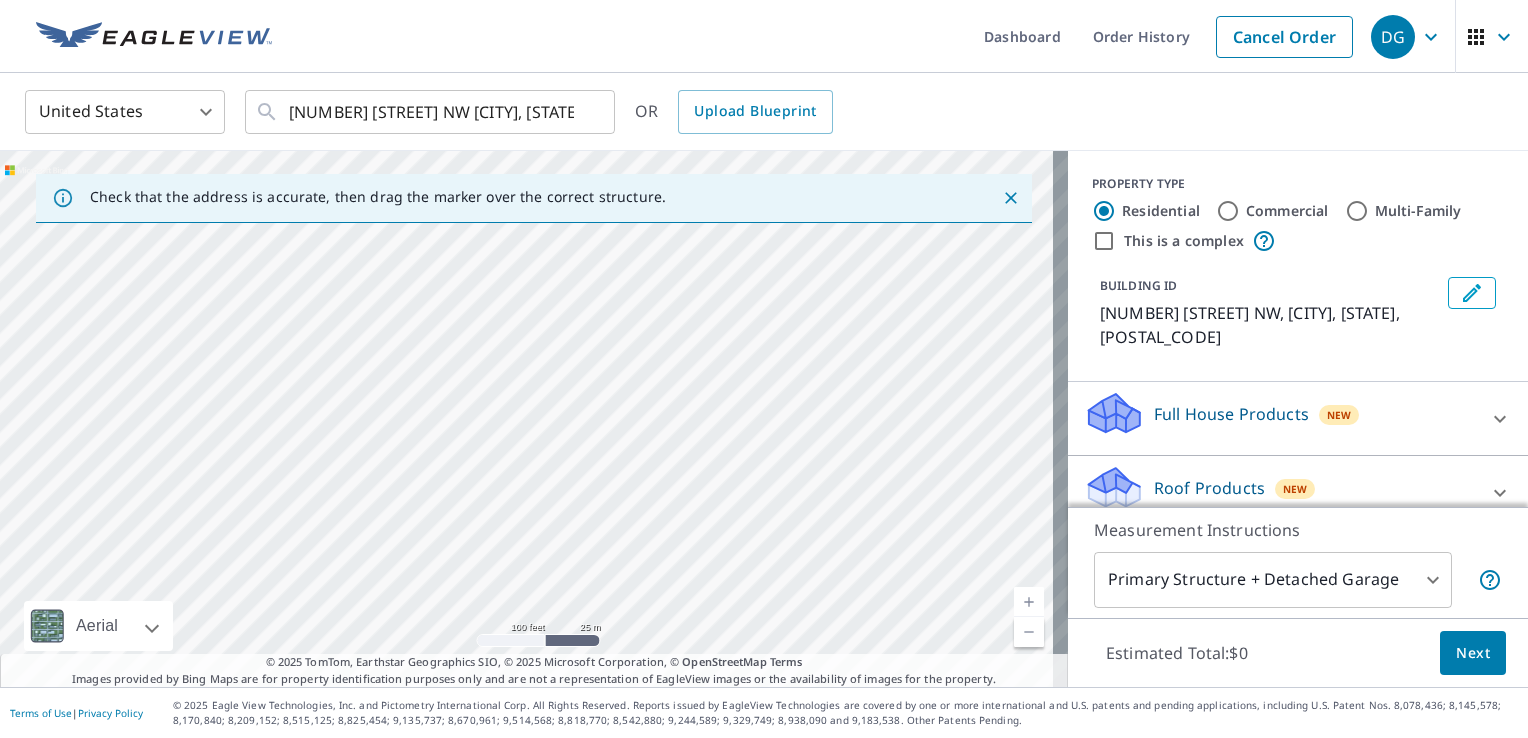 drag, startPoint x: 851, startPoint y: 416, endPoint x: 412, endPoint y: 255, distance: 467.5917 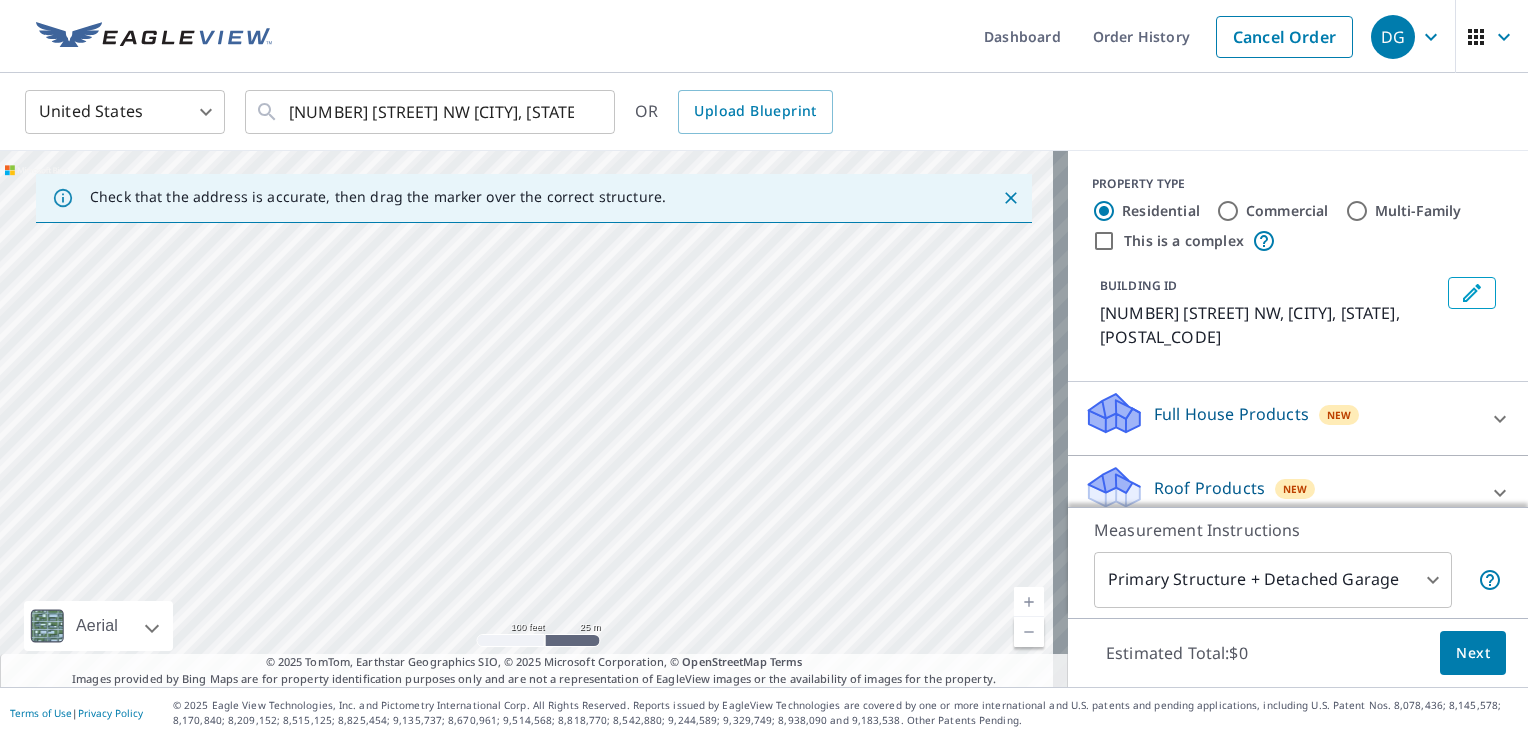 drag, startPoint x: 438, startPoint y: 446, endPoint x: 773, endPoint y: 589, distance: 364.24442 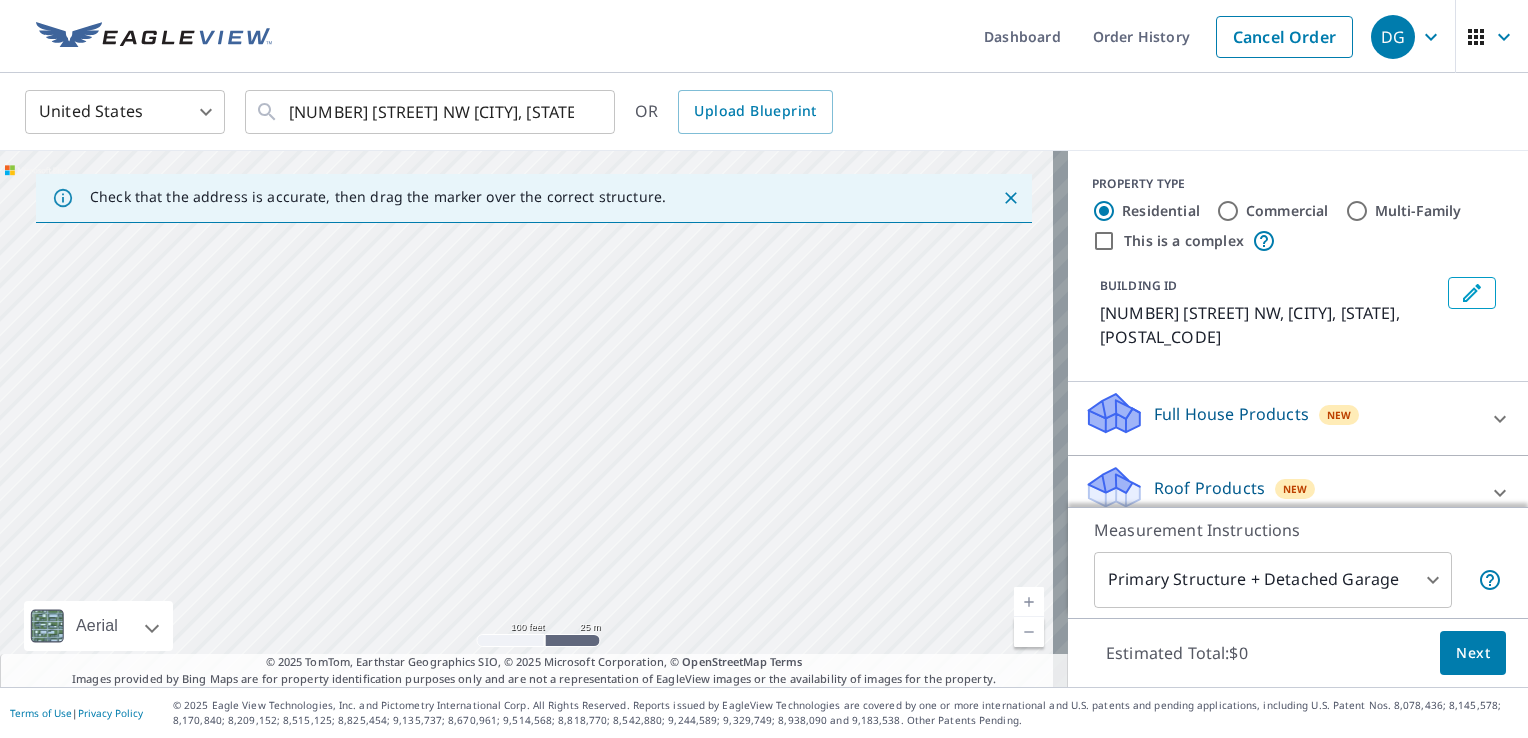 drag, startPoint x: 592, startPoint y: 352, endPoint x: 766, endPoint y: 543, distance: 258.37375 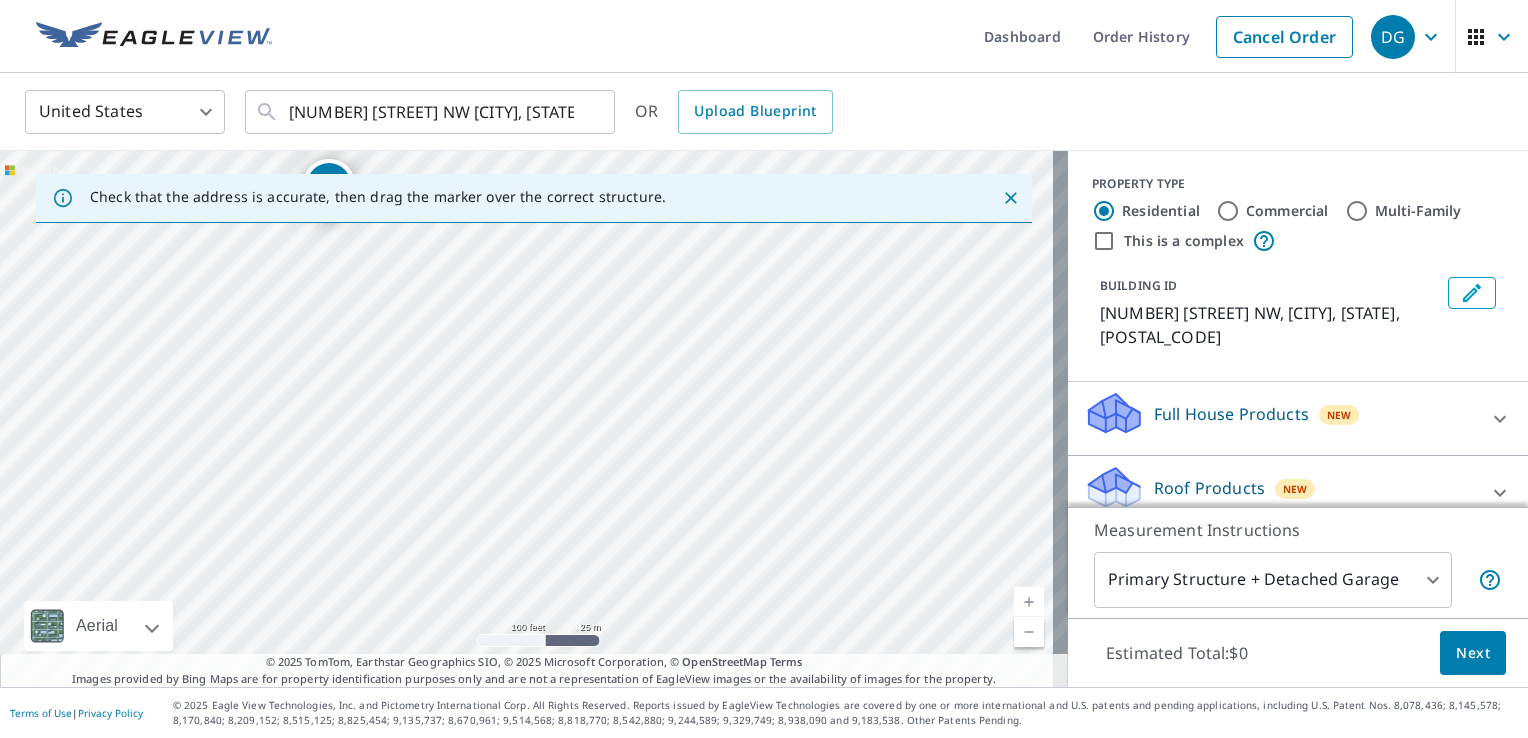 drag, startPoint x: 635, startPoint y: 415, endPoint x: 868, endPoint y: 604, distance: 300.01666 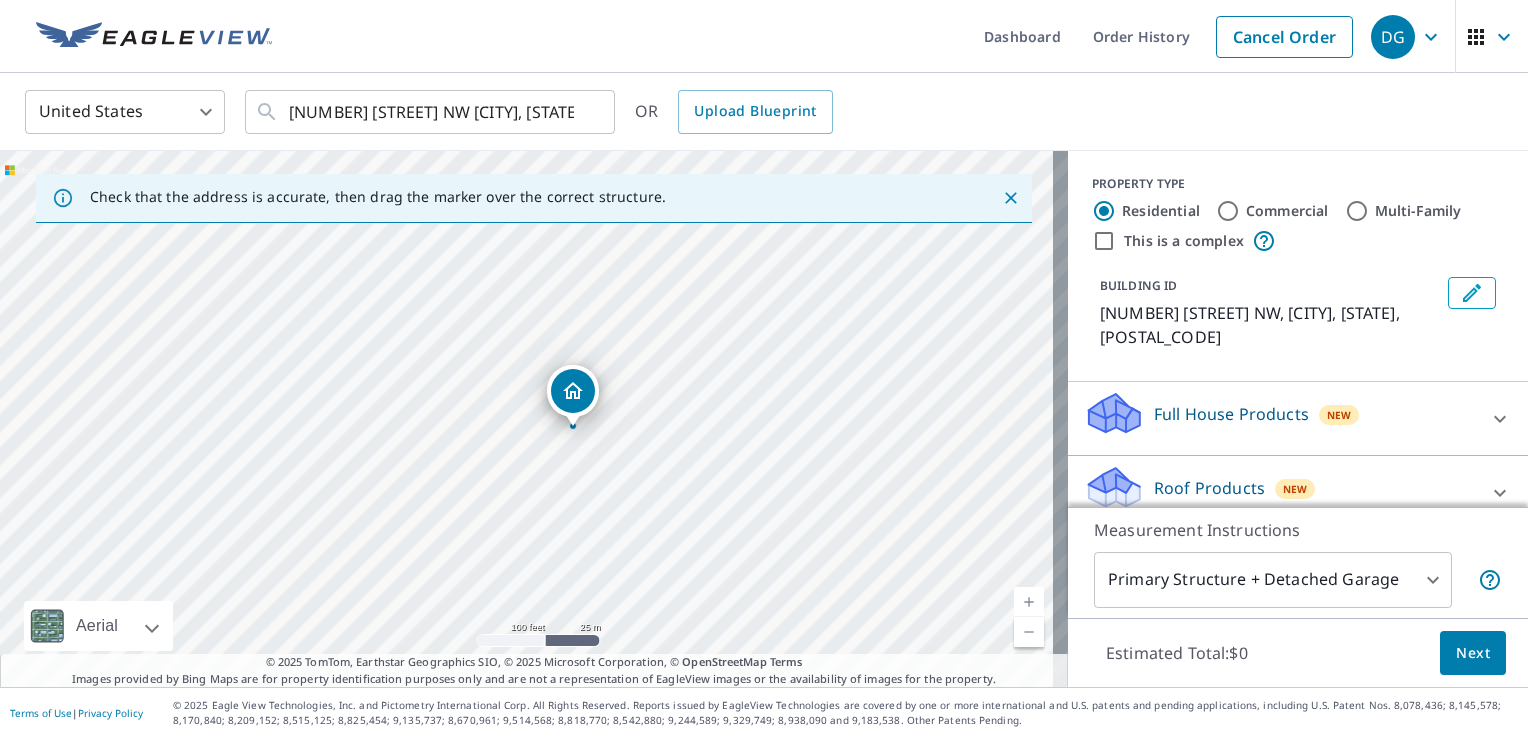 drag, startPoint x: 575, startPoint y: 394, endPoint x: 731, endPoint y: 560, distance: 227.79816 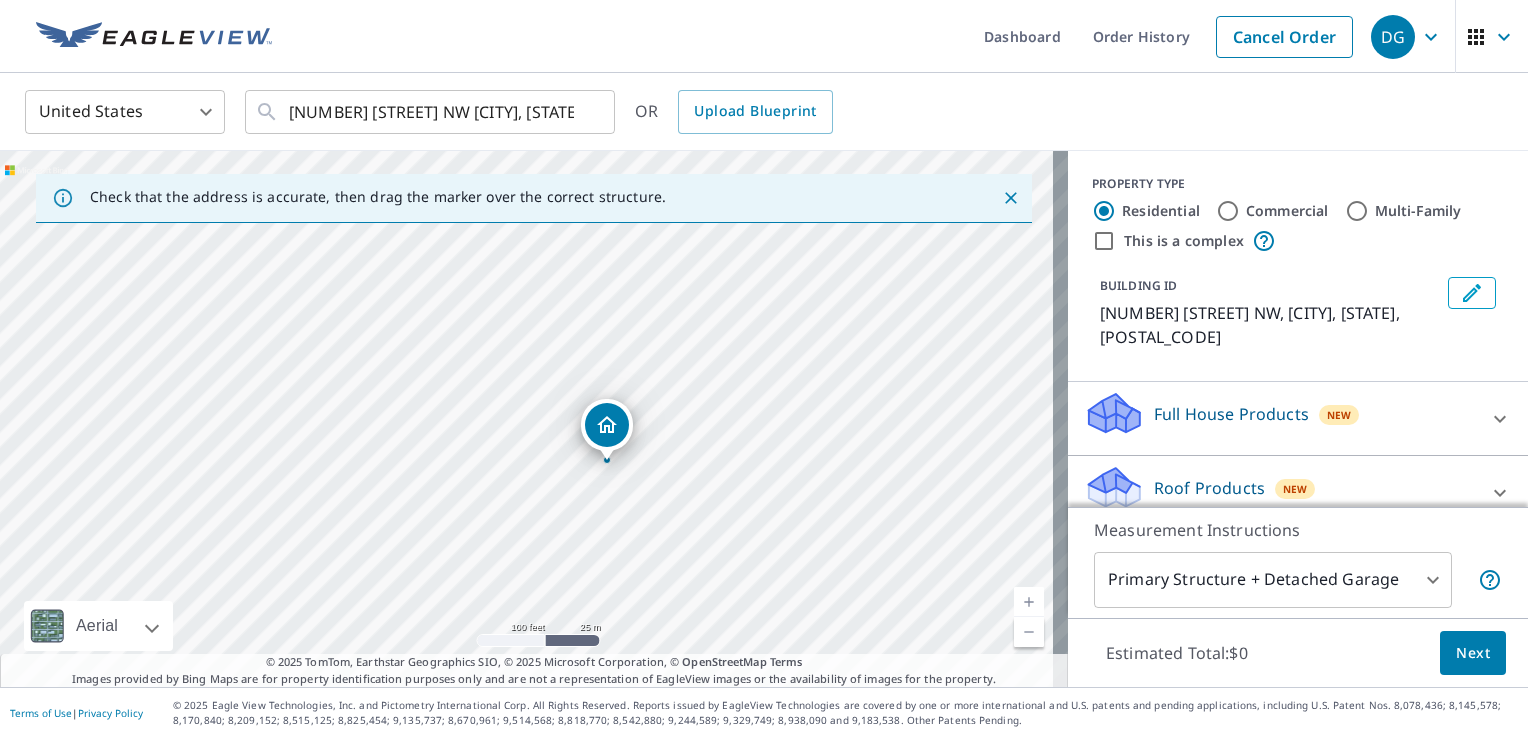 drag, startPoint x: 648, startPoint y: 451, endPoint x: 682, endPoint y: 485, distance: 48.08326 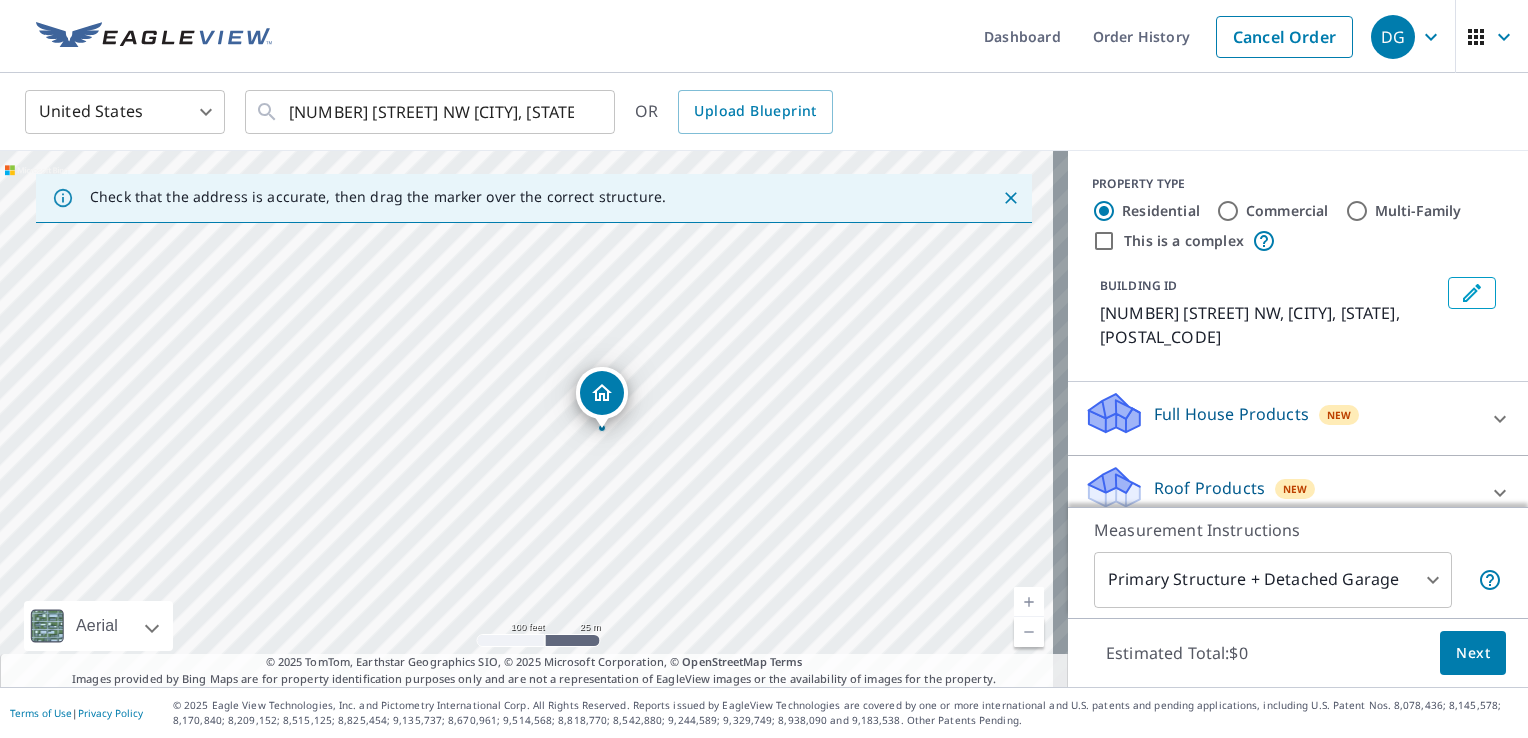 drag, startPoint x: 694, startPoint y: 506, endPoint x: 689, endPoint y: 474, distance: 32.38827 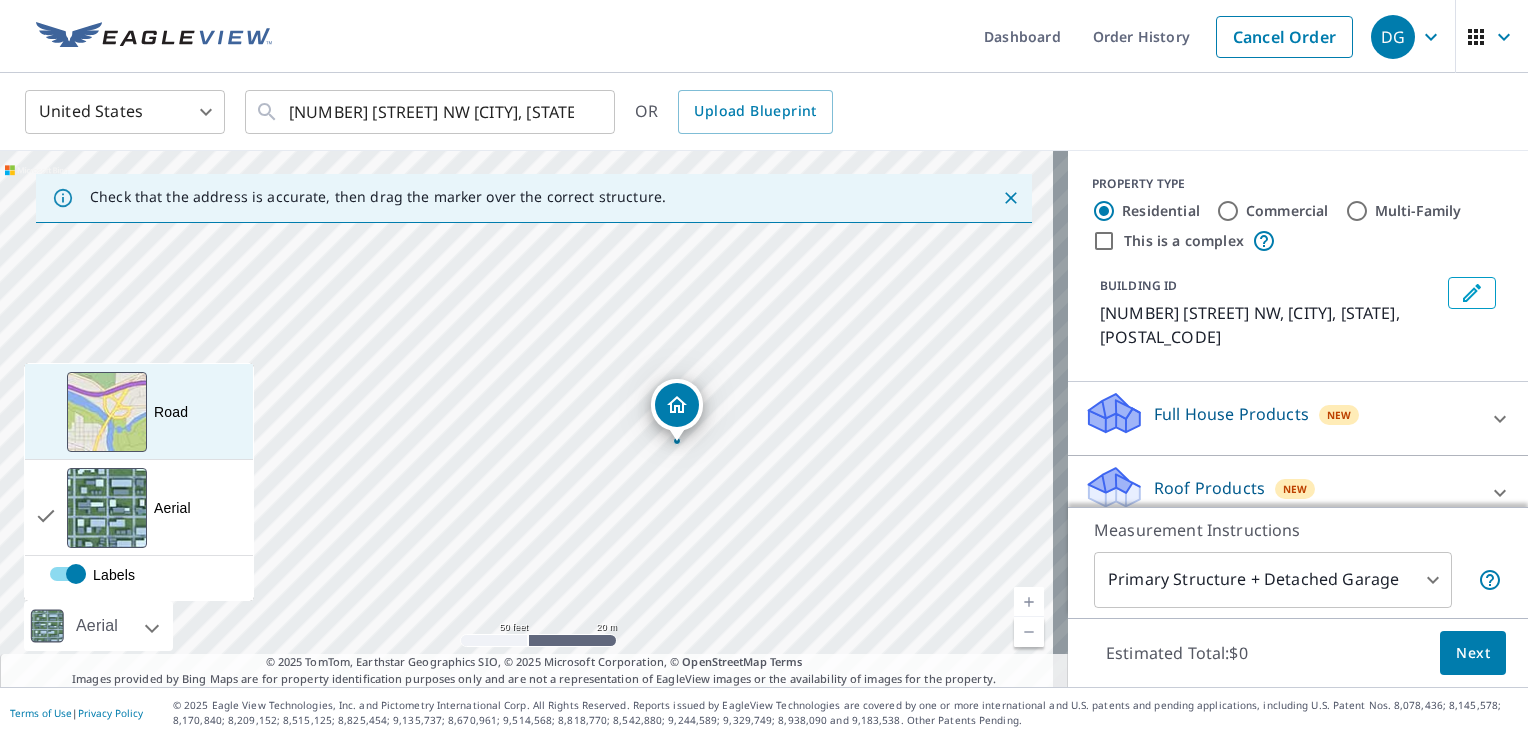 click on "Road" at bounding box center [171, 412] 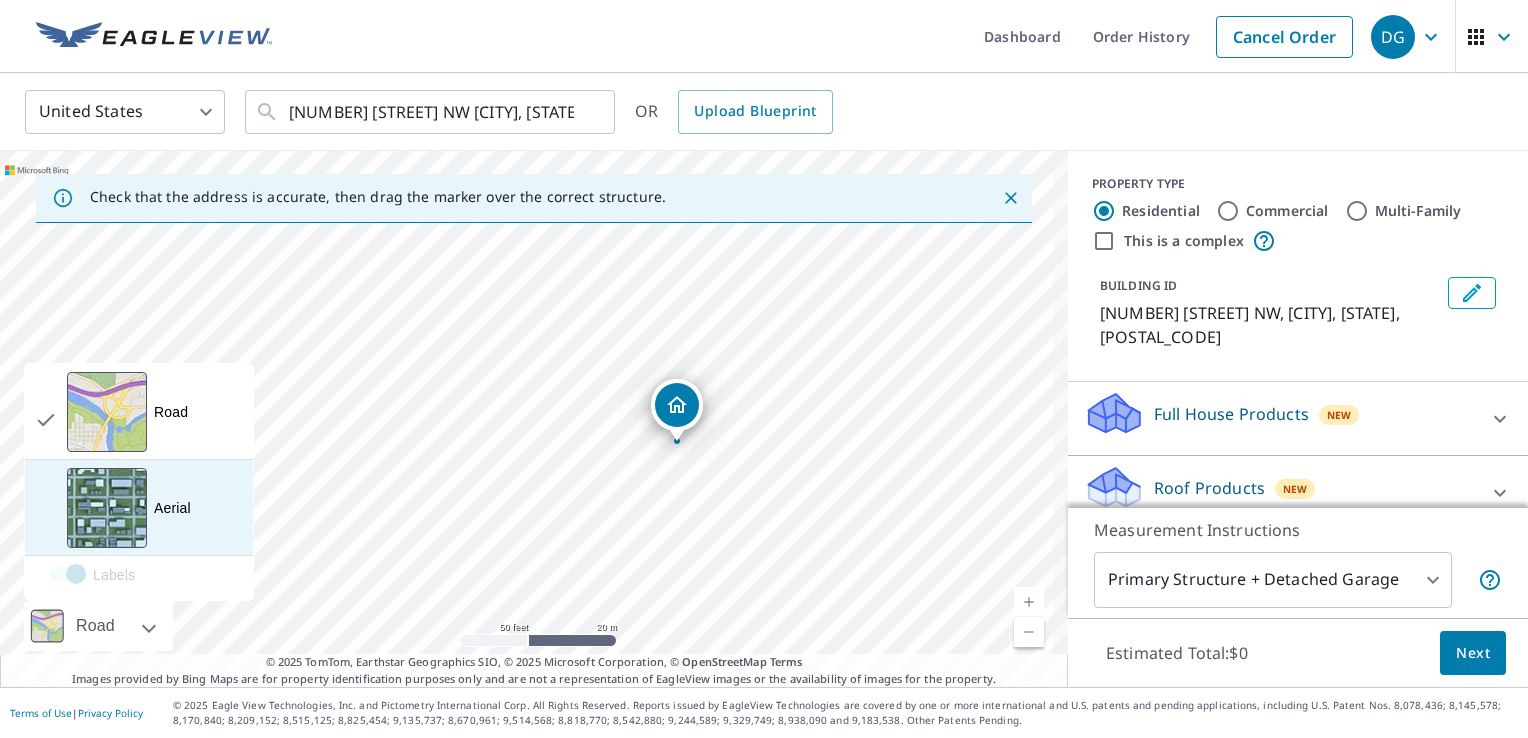 click at bounding box center [107, 508] 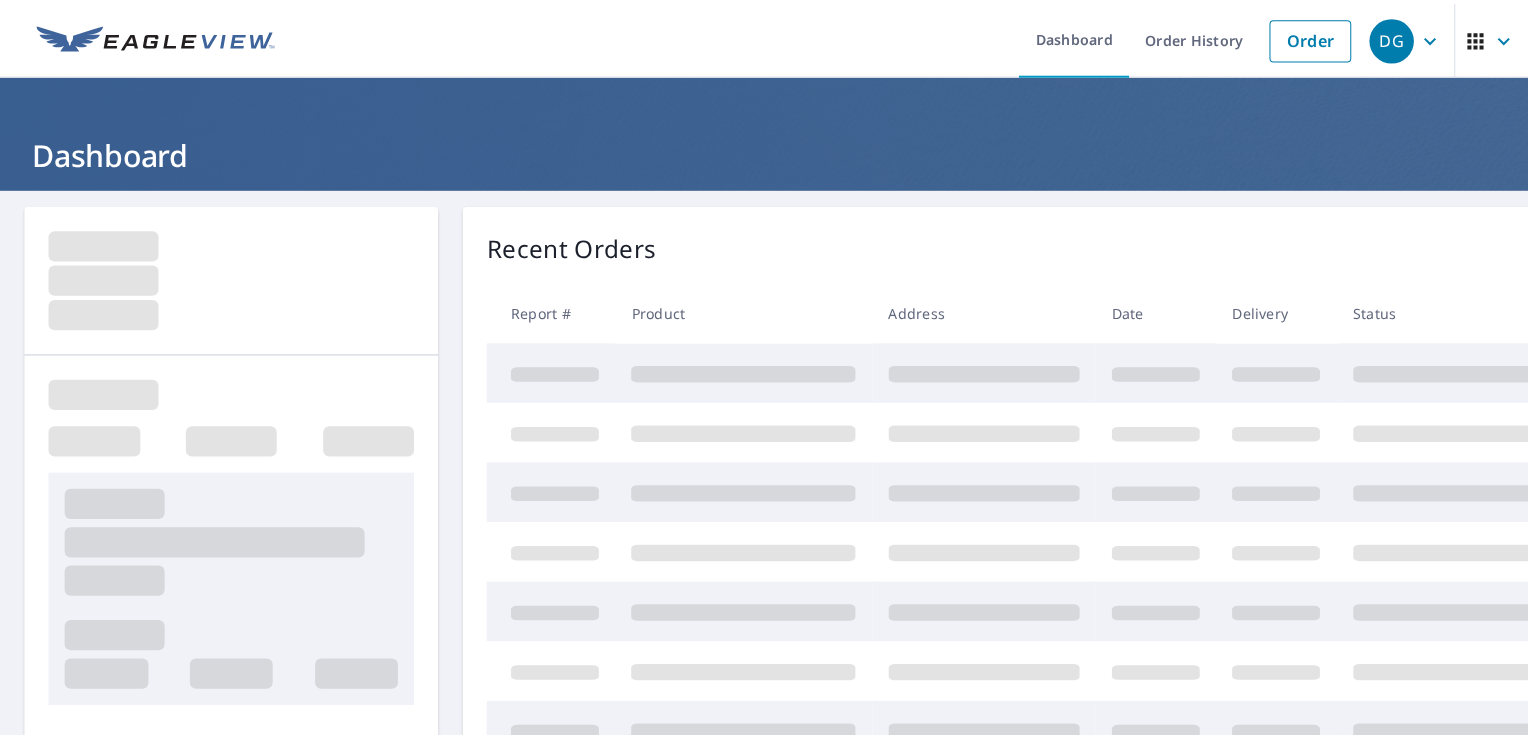 scroll, scrollTop: 0, scrollLeft: 0, axis: both 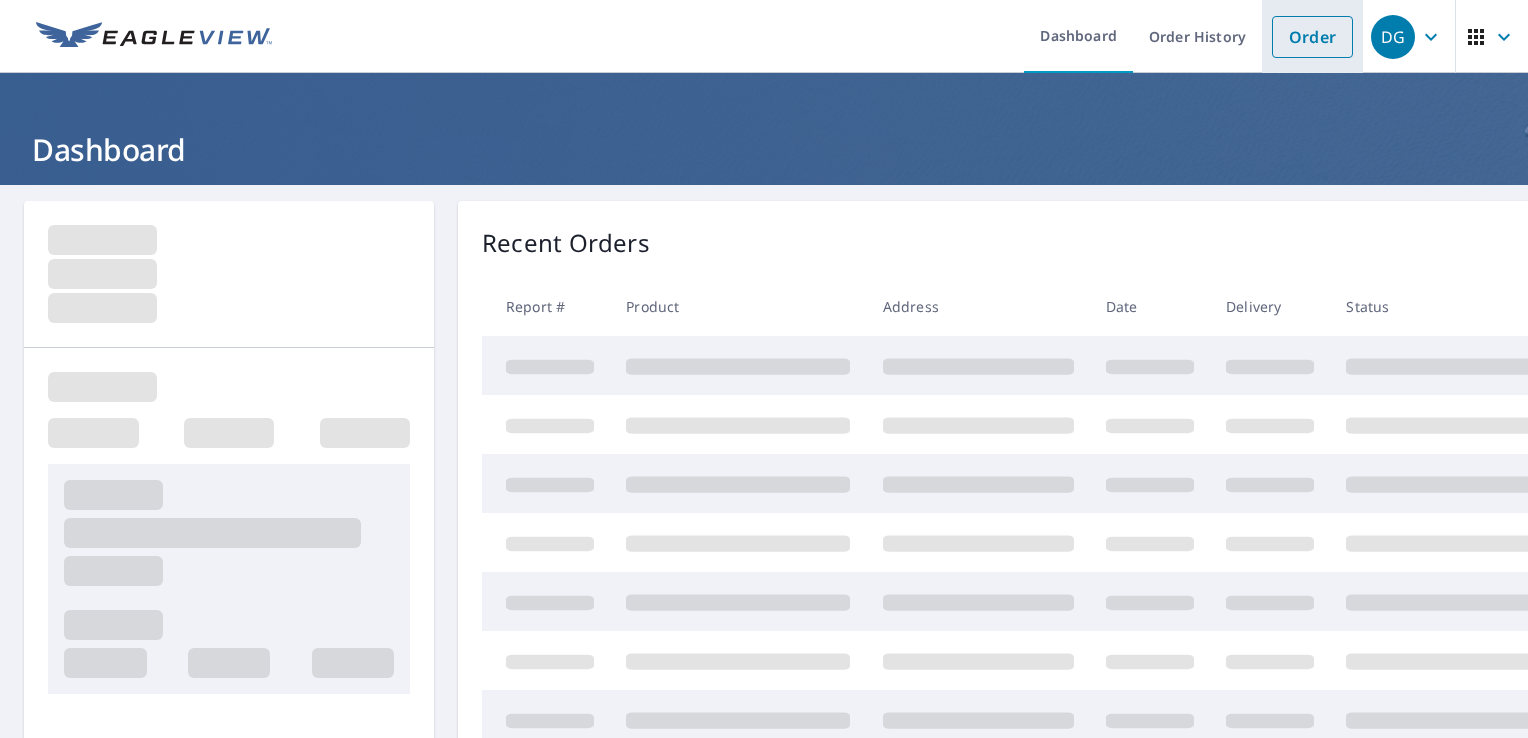click on "Order" at bounding box center (1312, 37) 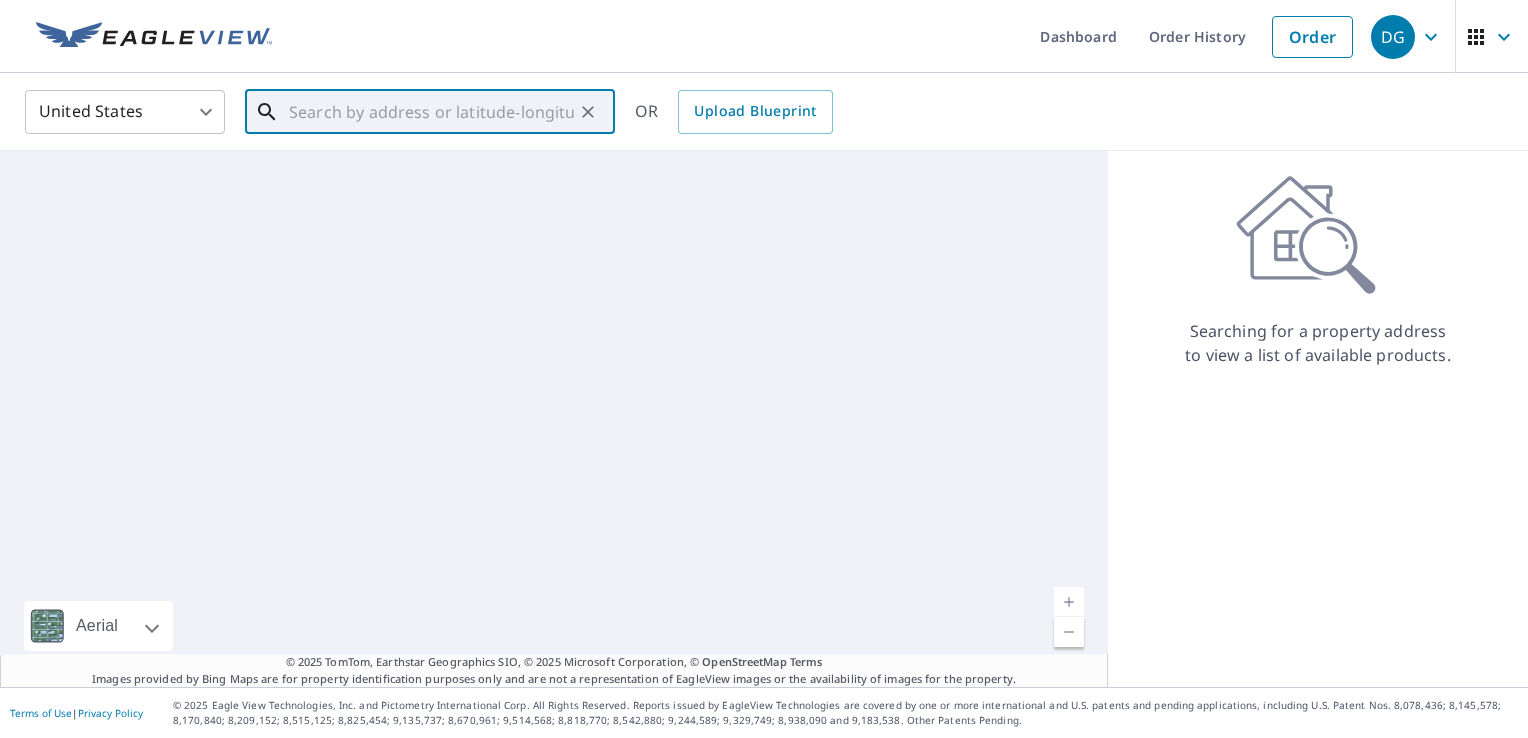click at bounding box center (431, 112) 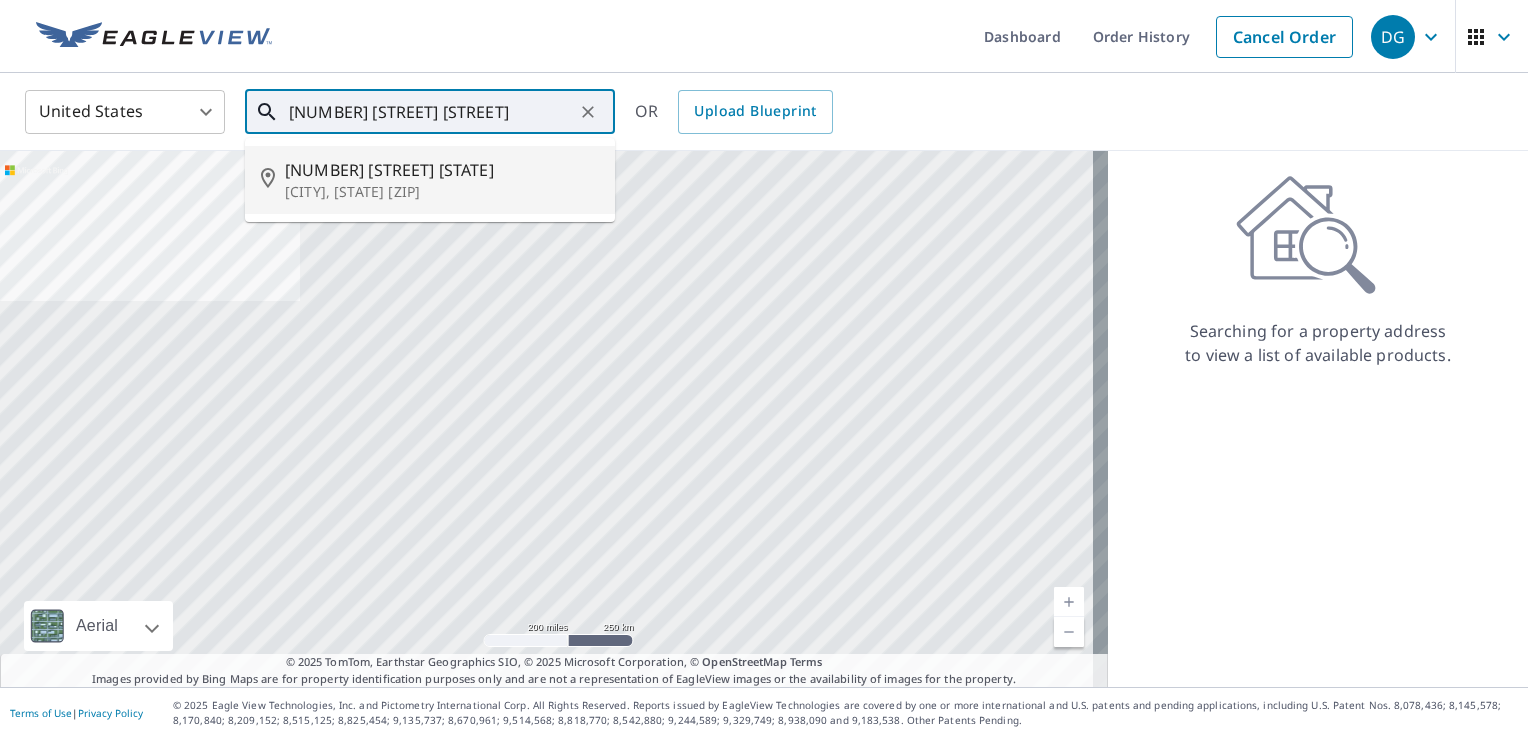 click on "[NUMBER] [STREET] NW" at bounding box center [442, 170] 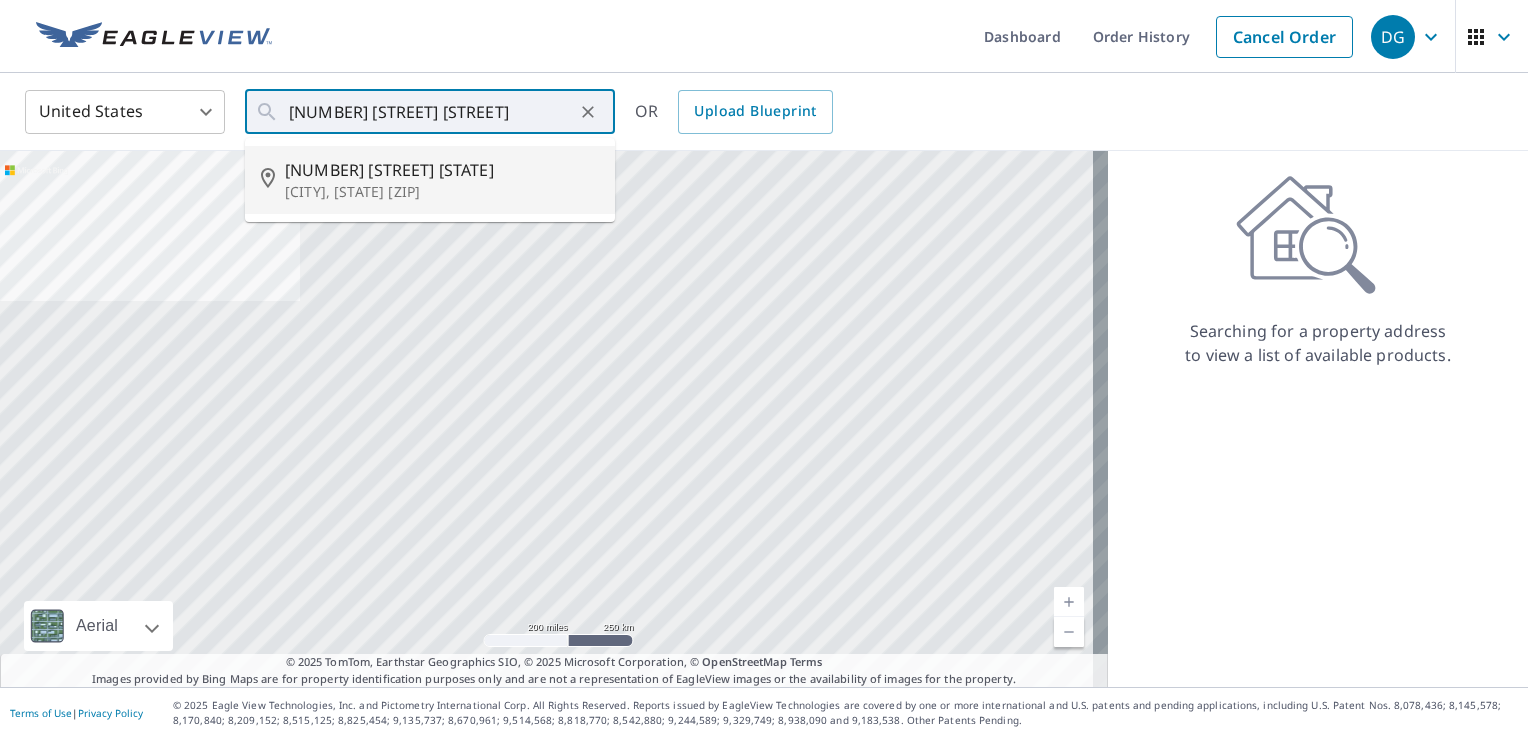type on "[NUMBER] [STREET] NW [CITY], [STATE] [POSTAL_CODE]" 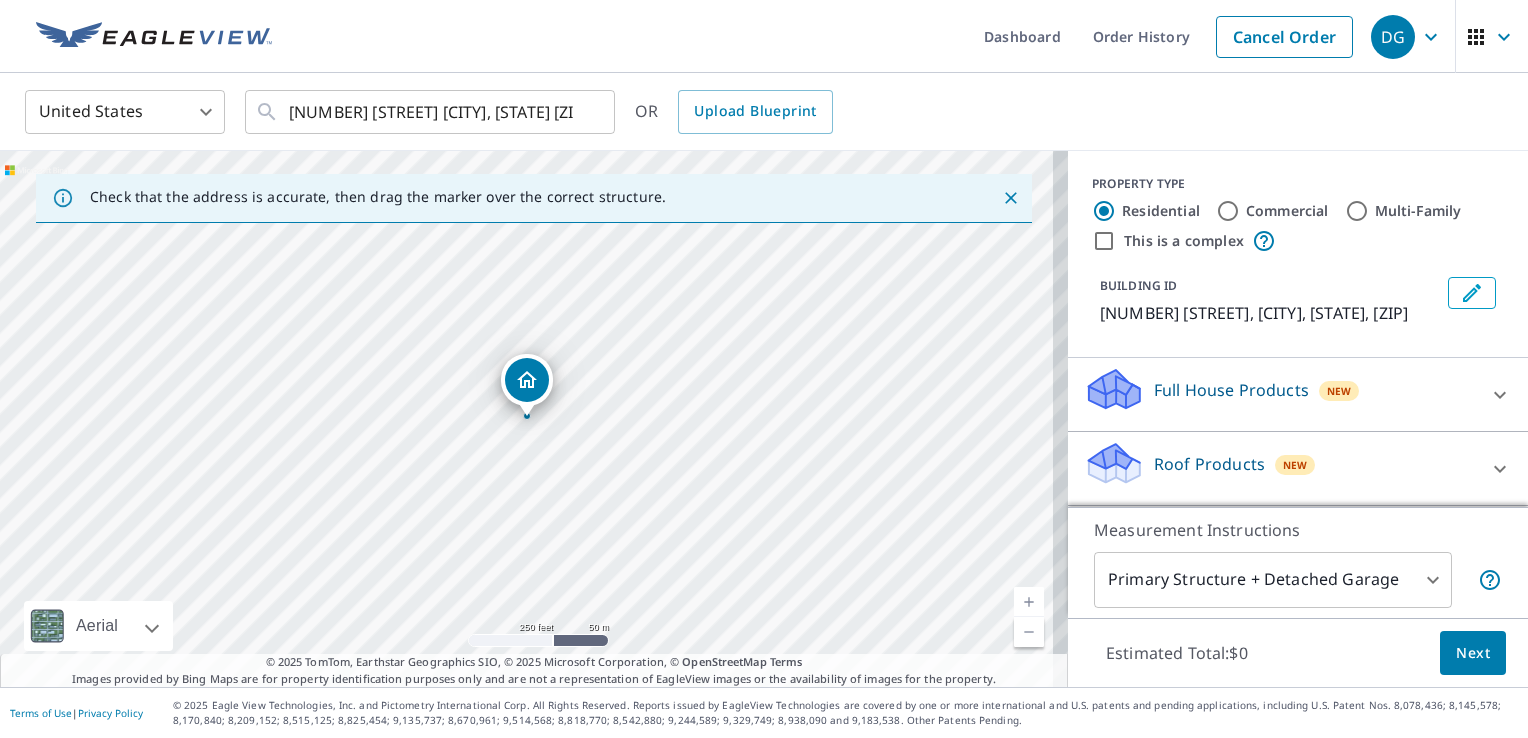 click at bounding box center [1029, 602] 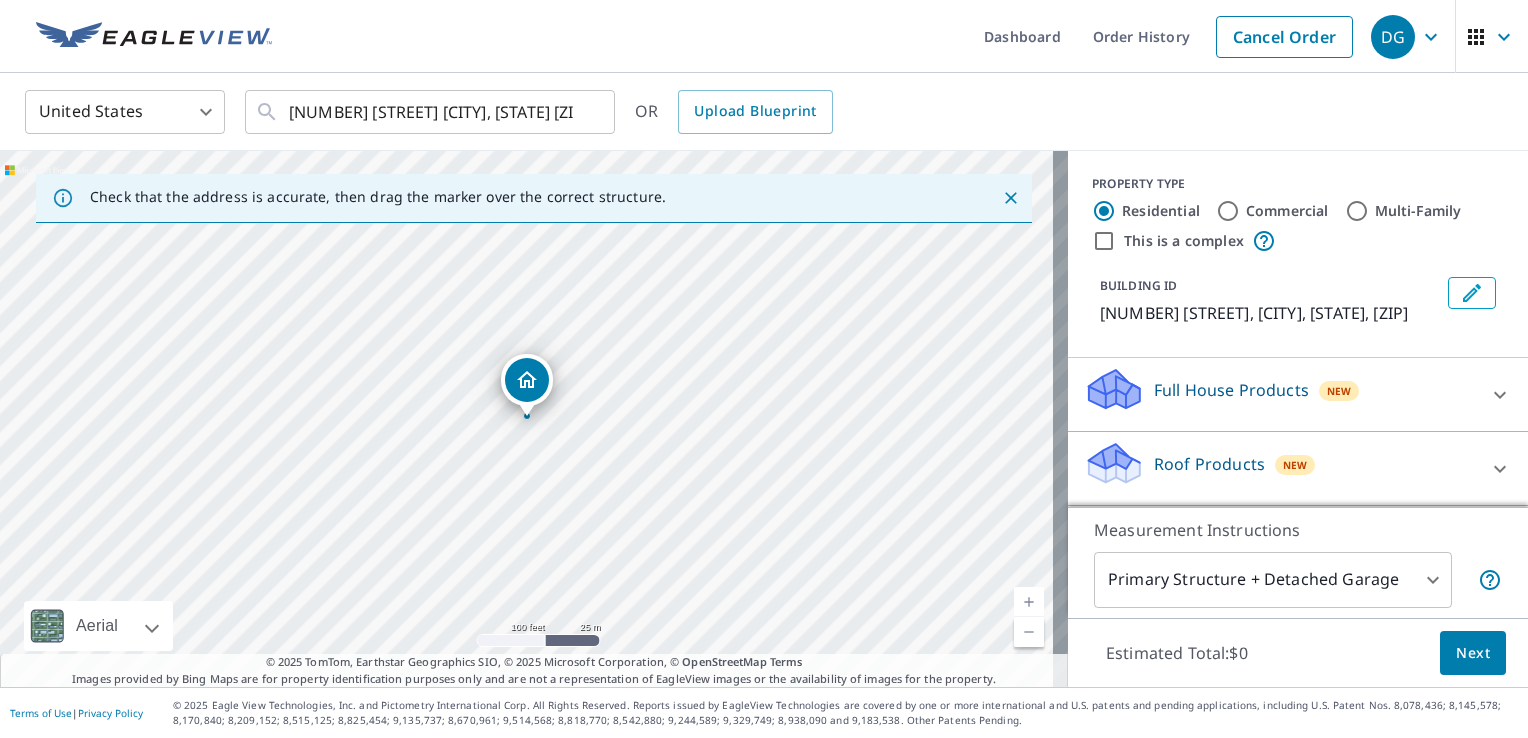 click at bounding box center (1029, 602) 